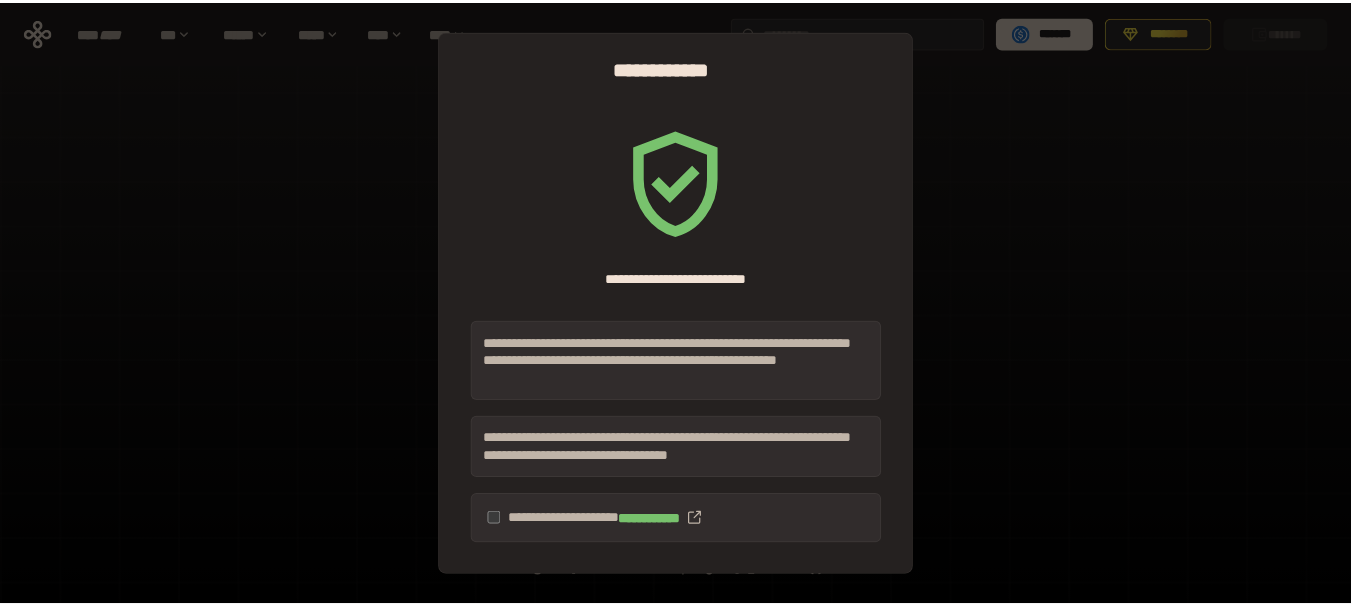 scroll, scrollTop: 0, scrollLeft: 0, axis: both 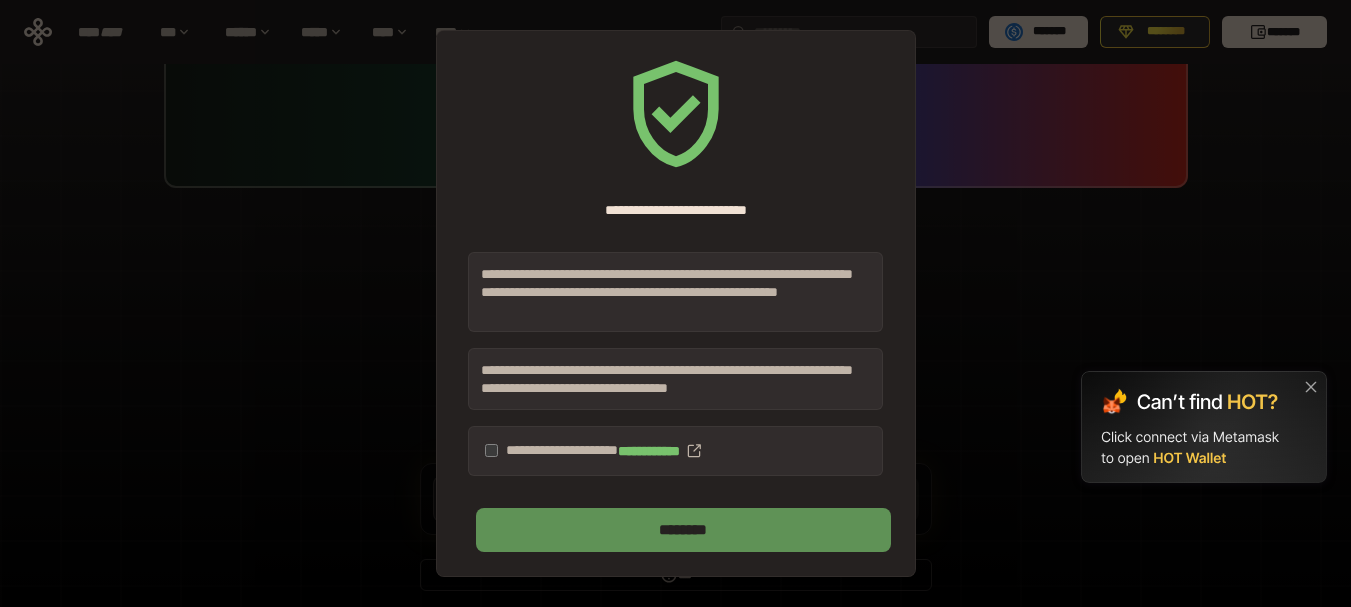 click on "********" at bounding box center (683, 530) 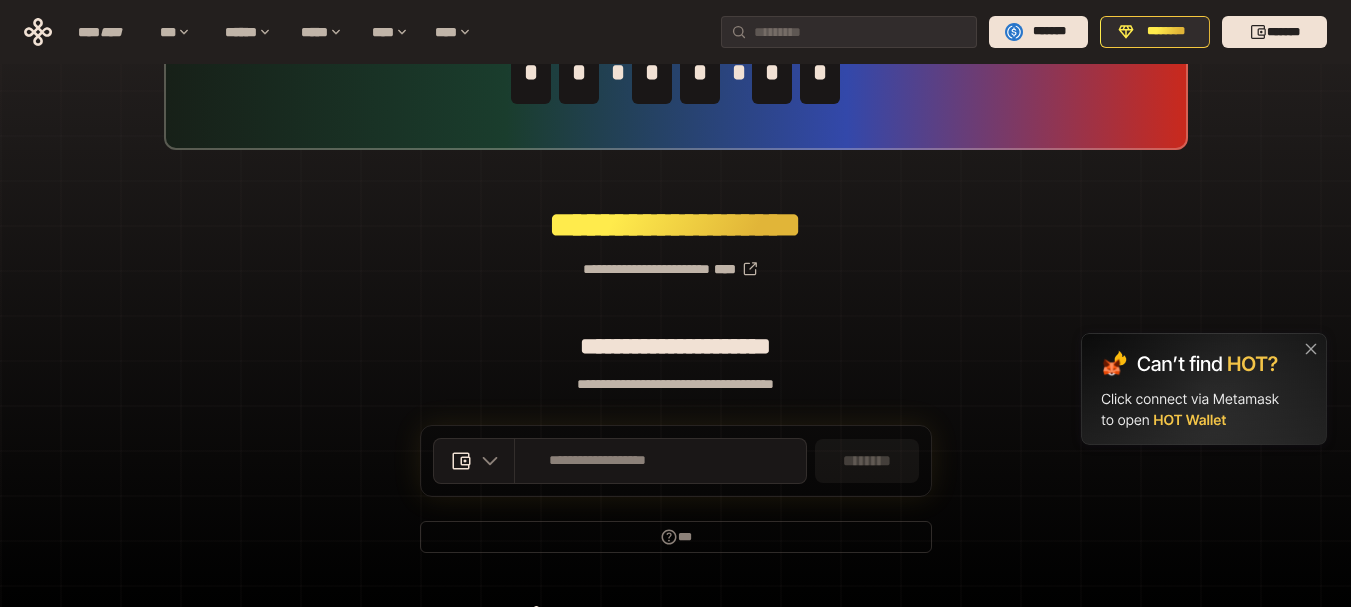 scroll, scrollTop: 176, scrollLeft: 0, axis: vertical 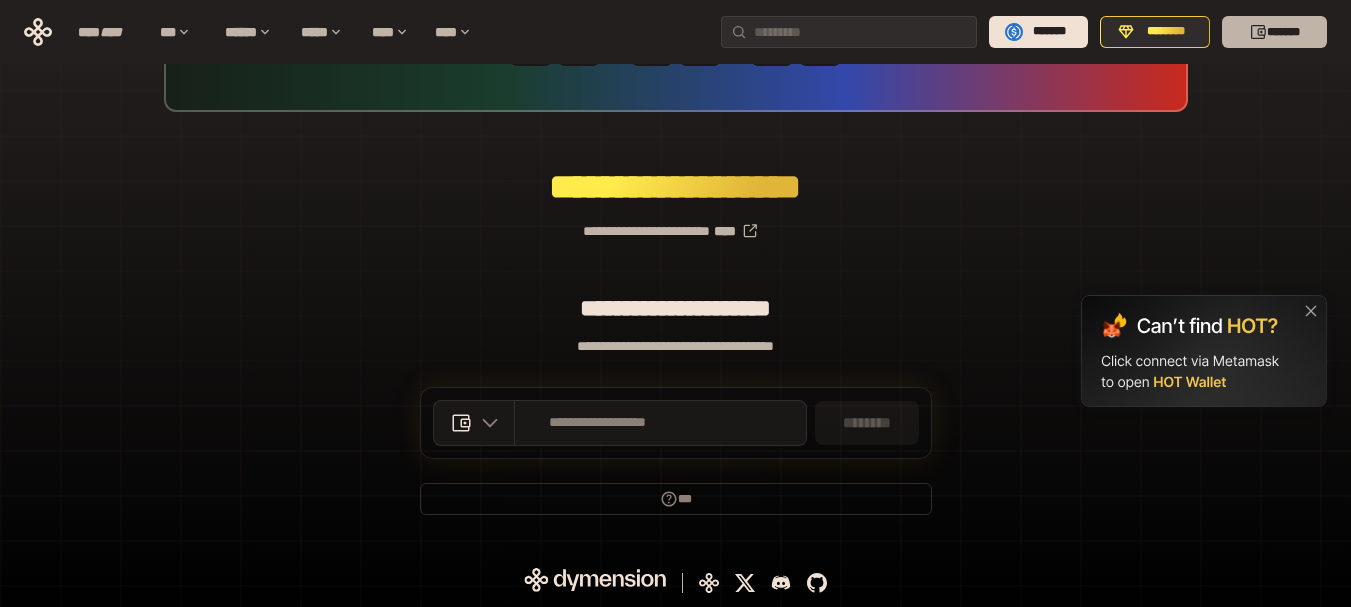 click on "*******" at bounding box center [1274, 32] 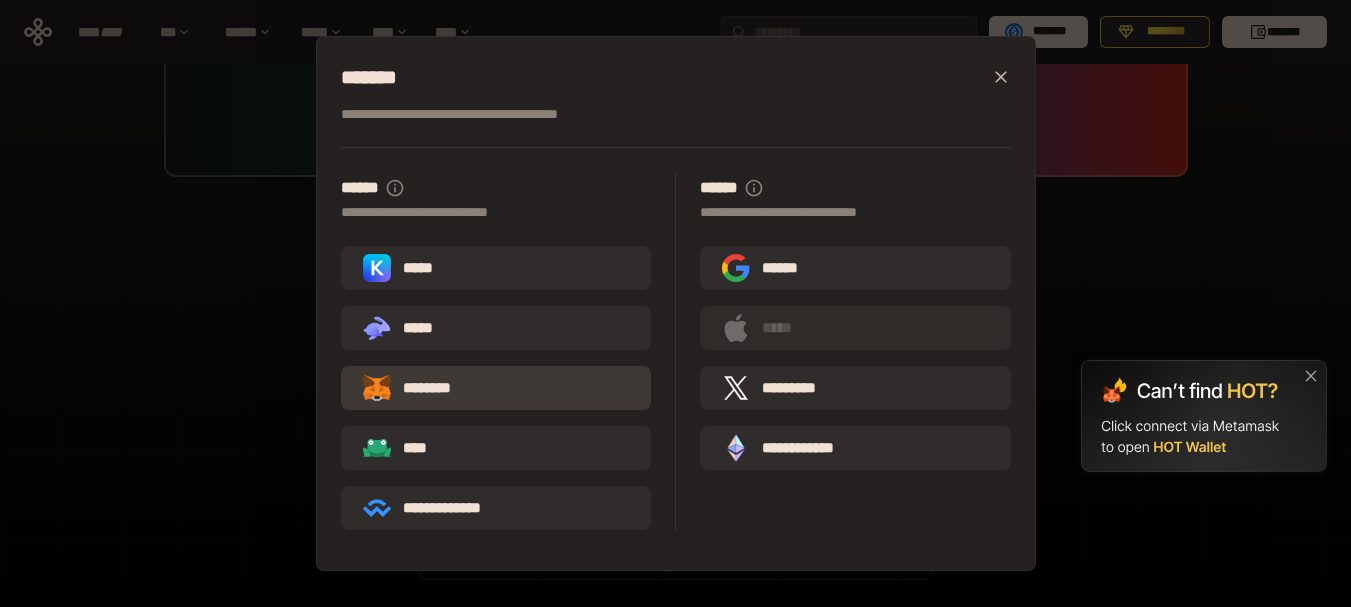 scroll, scrollTop: 76, scrollLeft: 0, axis: vertical 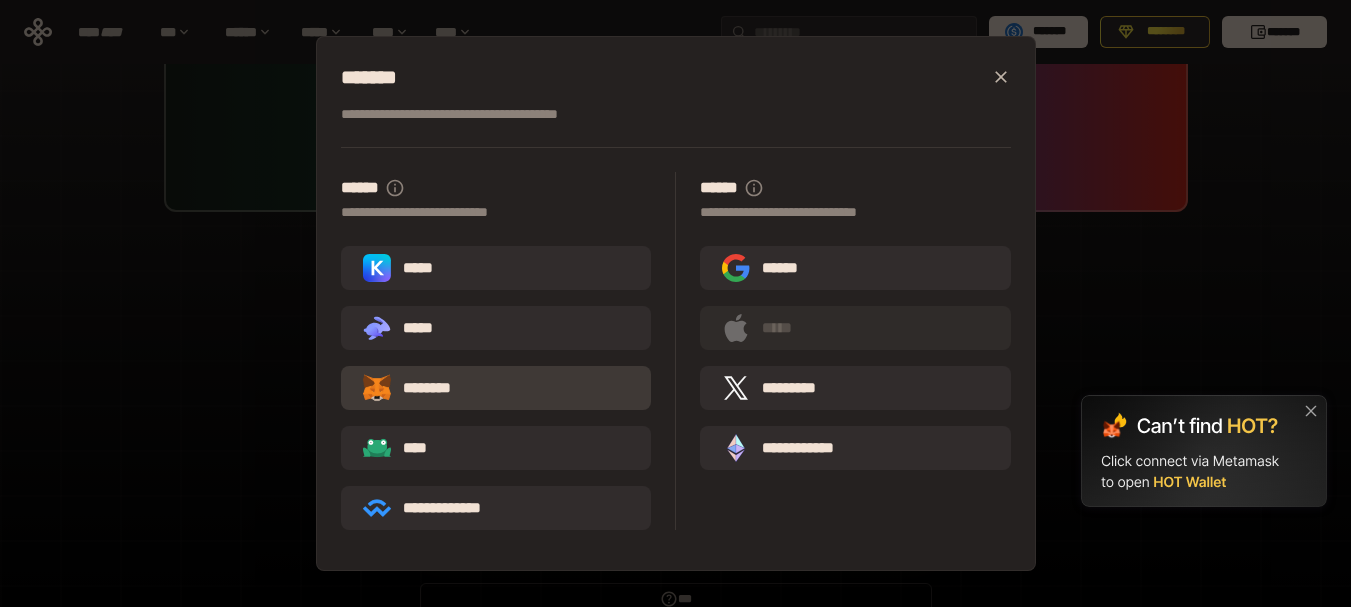 click on "********" at bounding box center [496, 388] 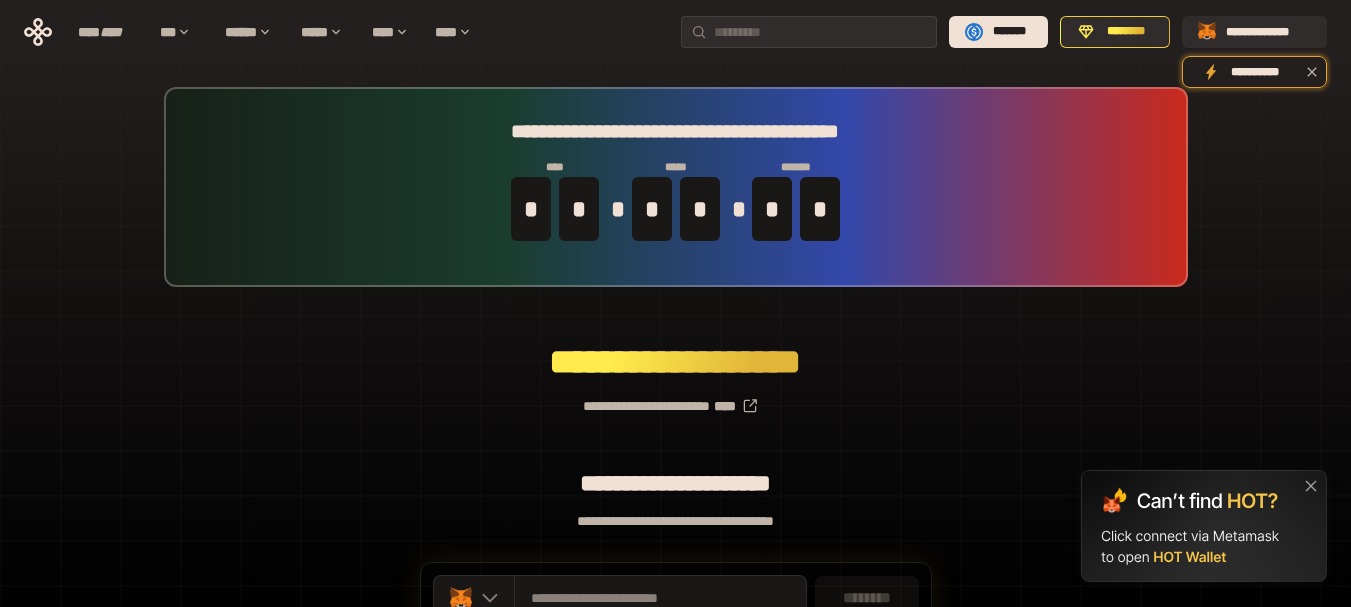 scroll, scrollTop: 0, scrollLeft: 0, axis: both 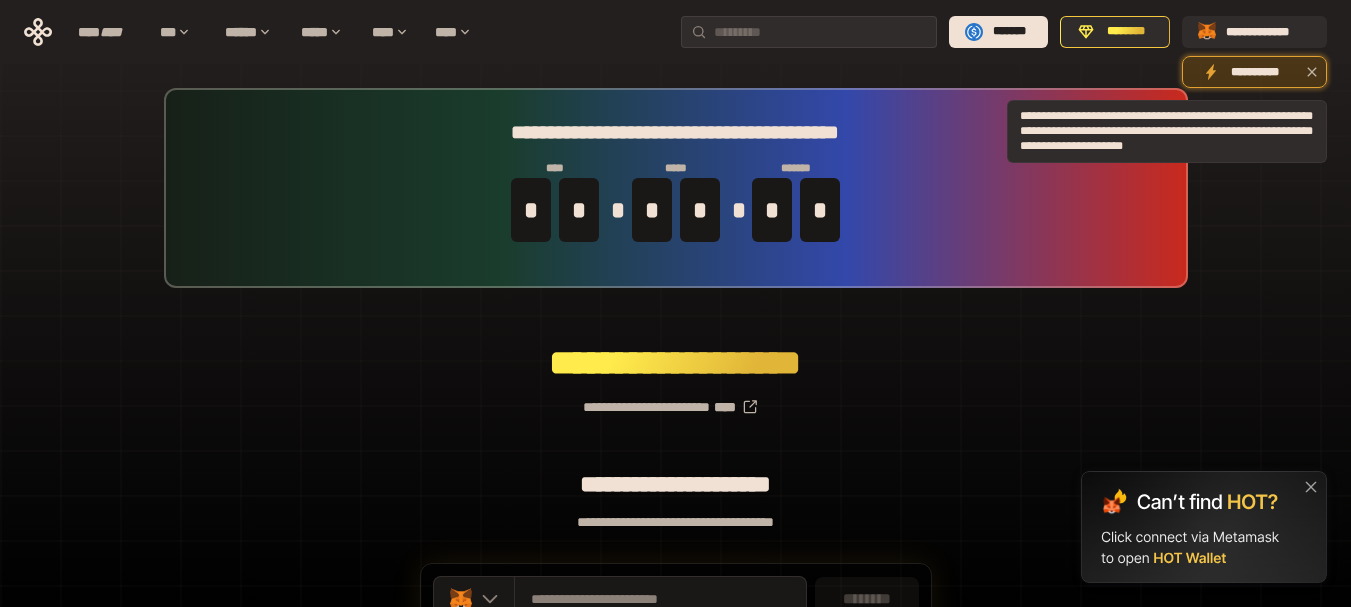 click 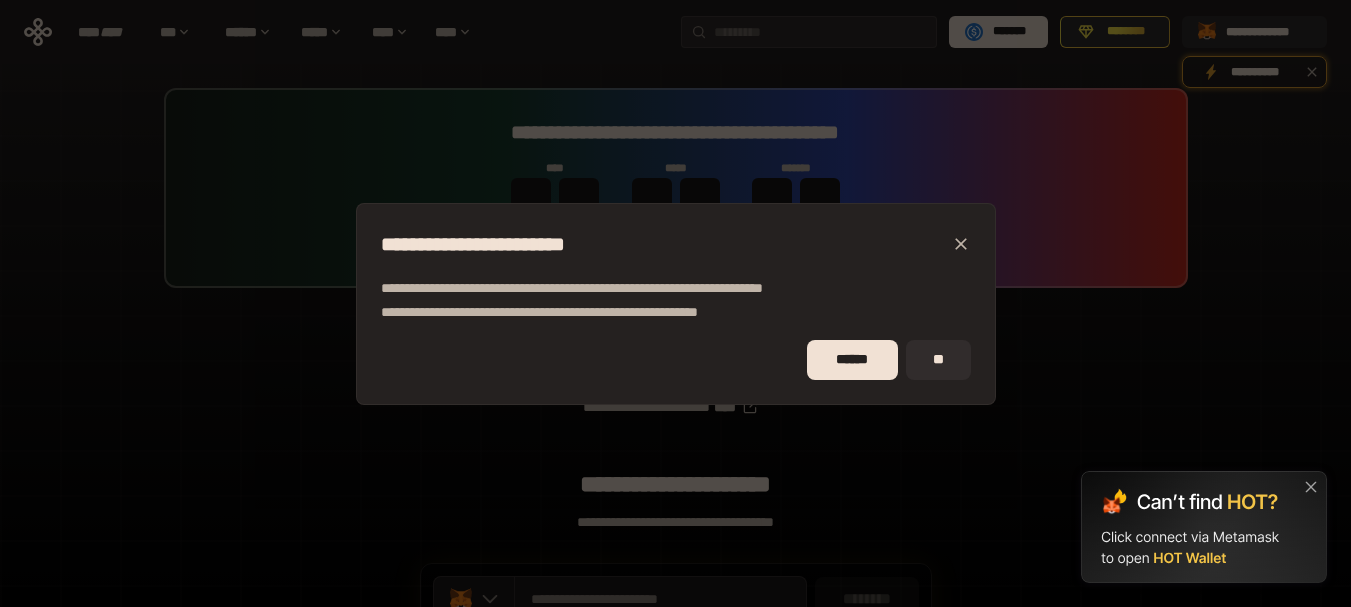 click 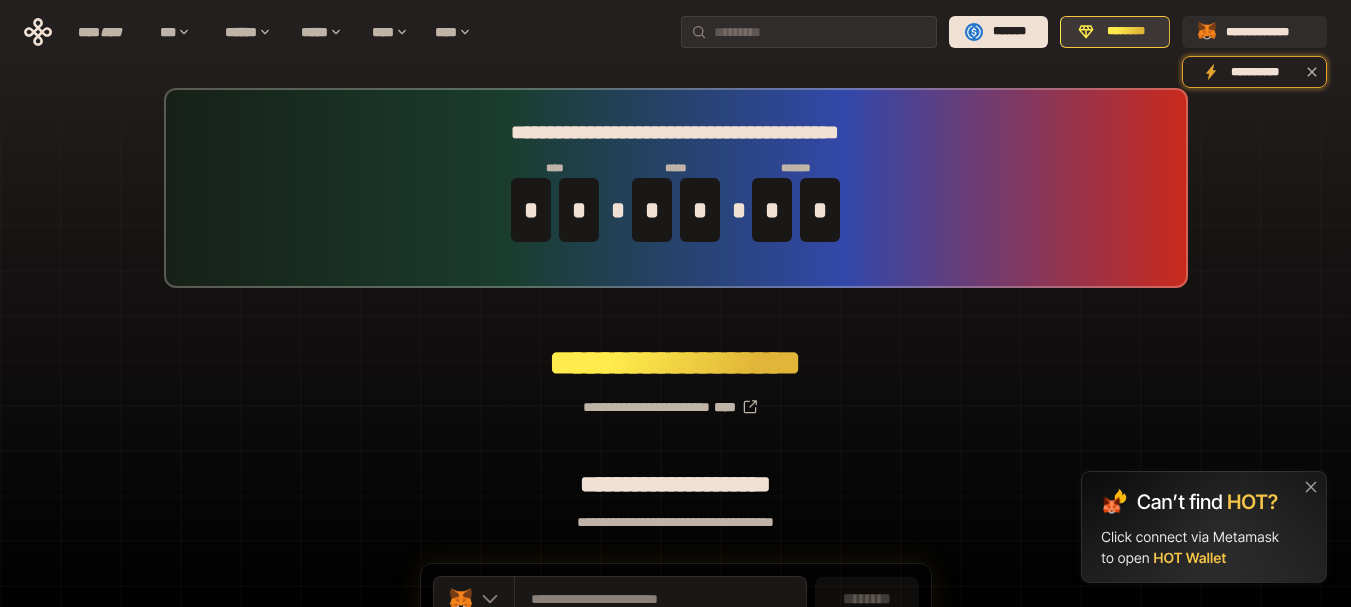 click on "********" at bounding box center [1126, 32] 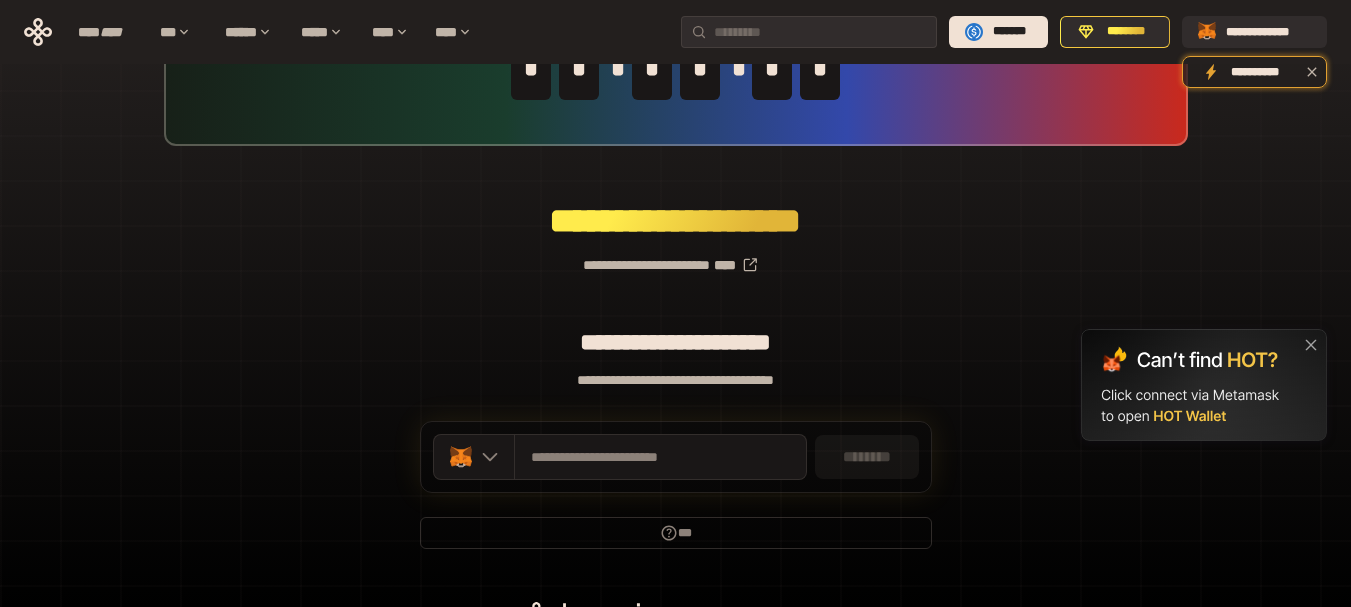 scroll, scrollTop: 176, scrollLeft: 0, axis: vertical 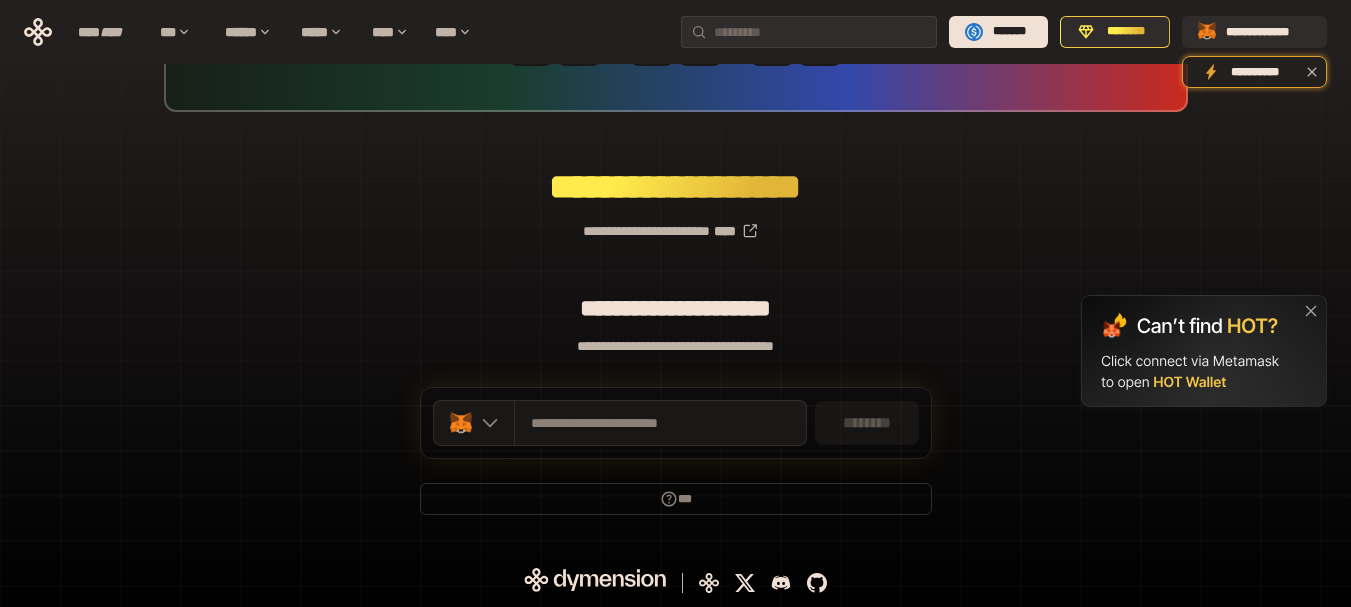 click at bounding box center (1204, 351) 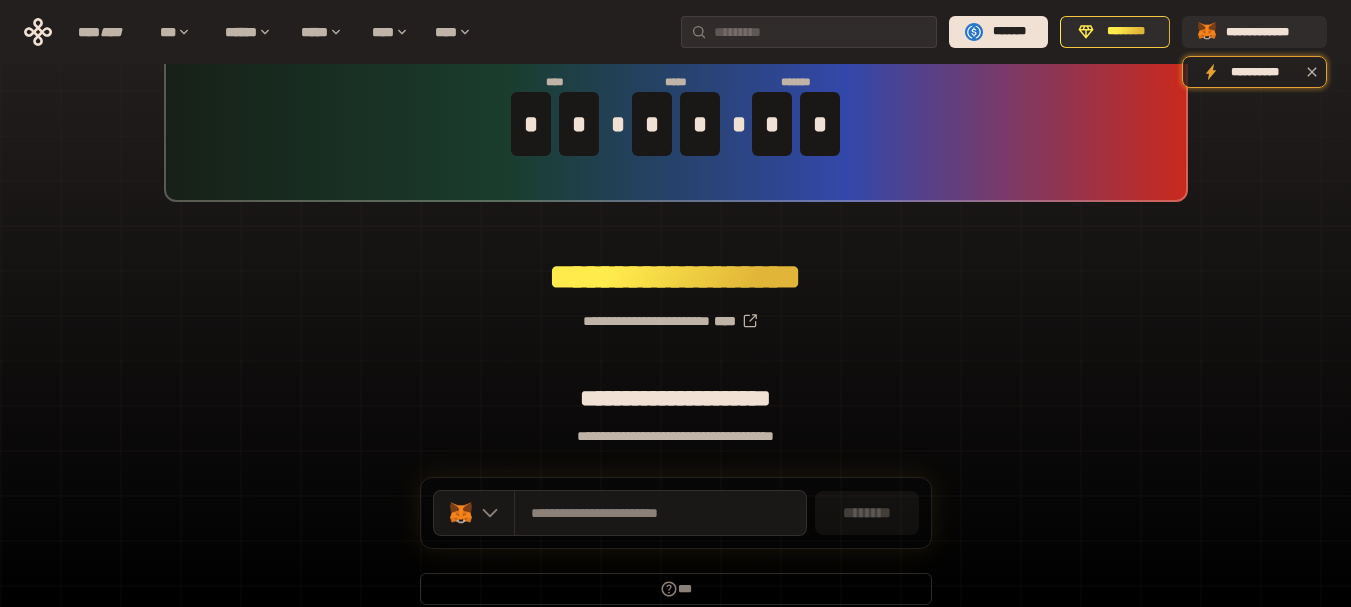 scroll, scrollTop: 0, scrollLeft: 0, axis: both 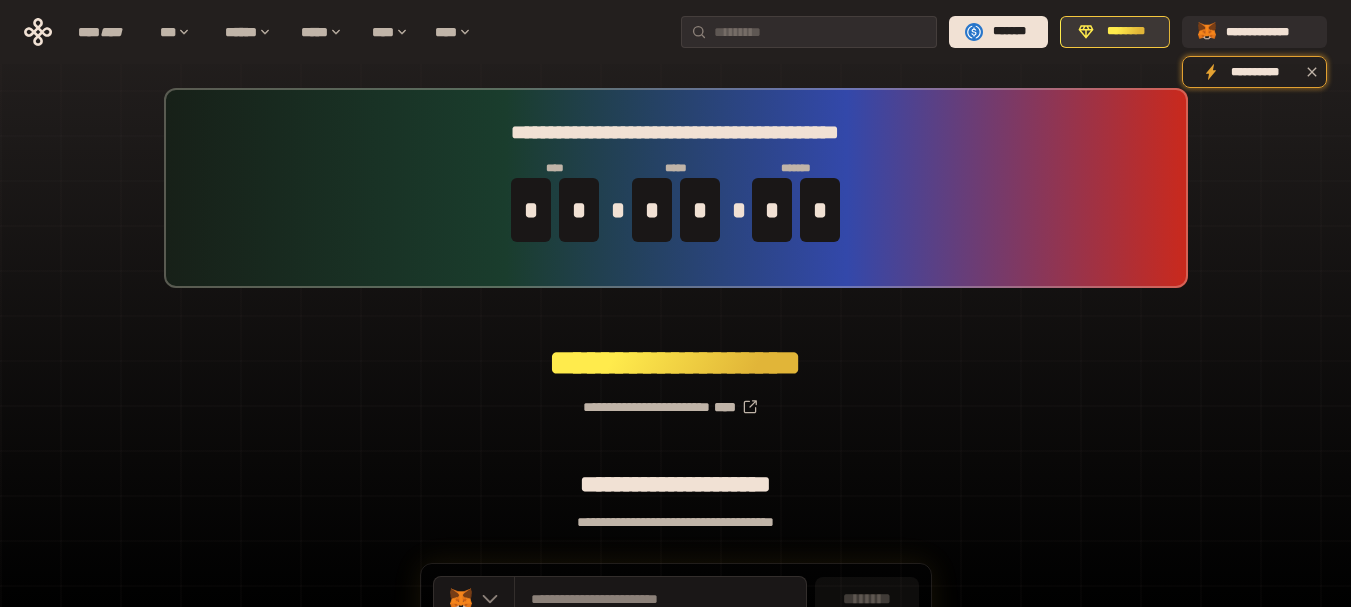 click on "********" at bounding box center [1126, 32] 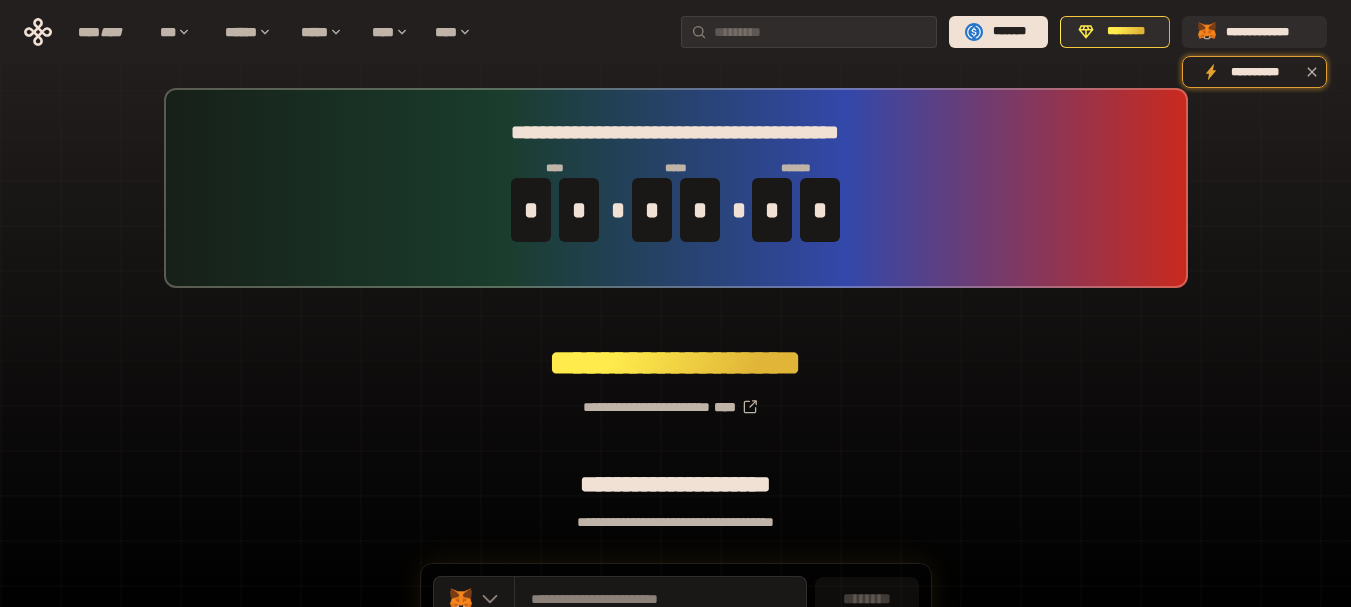 click on "**********" at bounding box center [675, 32] 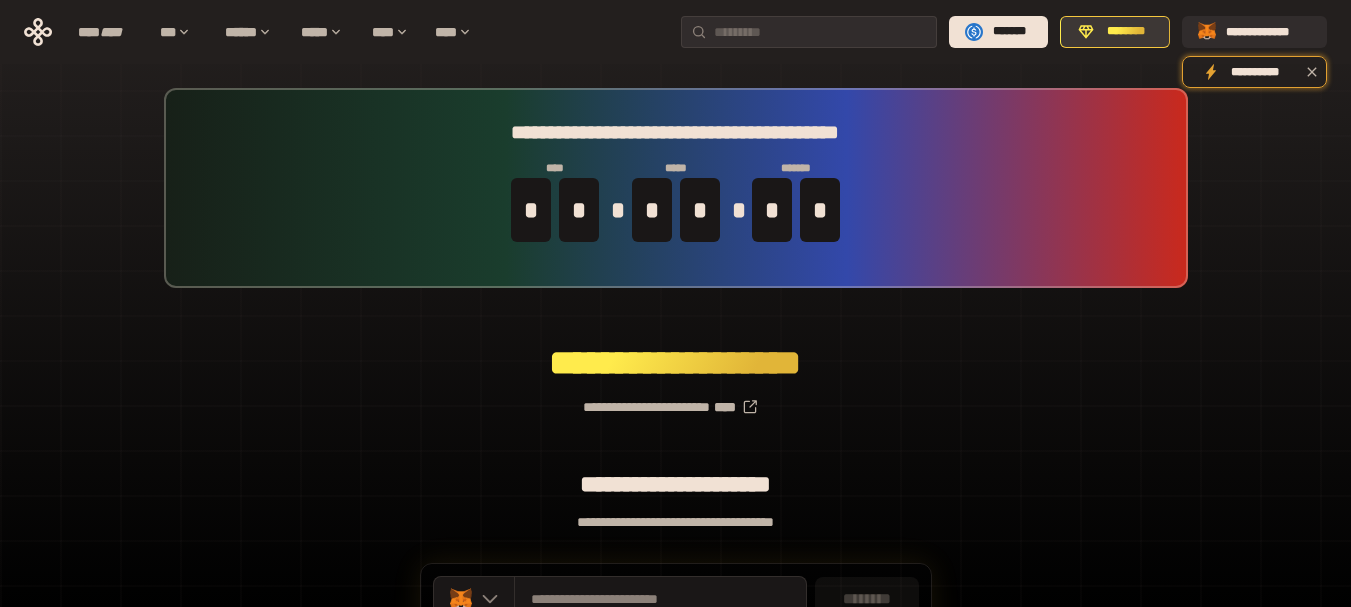 click on "********" at bounding box center (1115, 32) 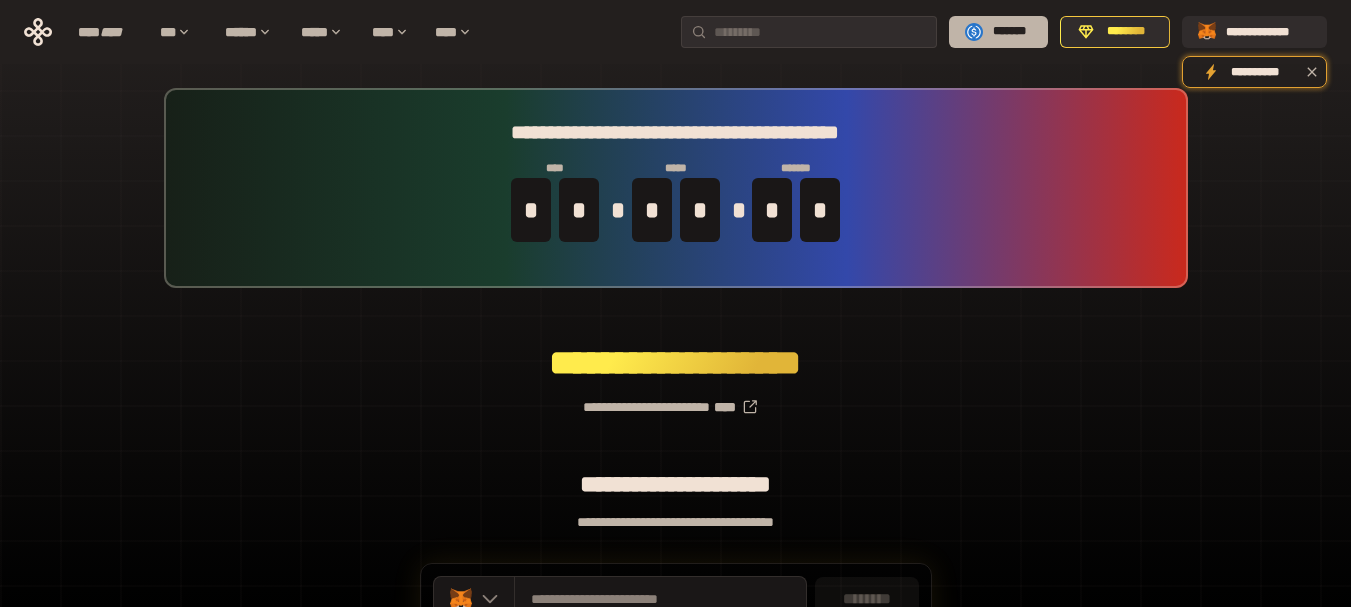 click on "*******" at bounding box center (1009, 32) 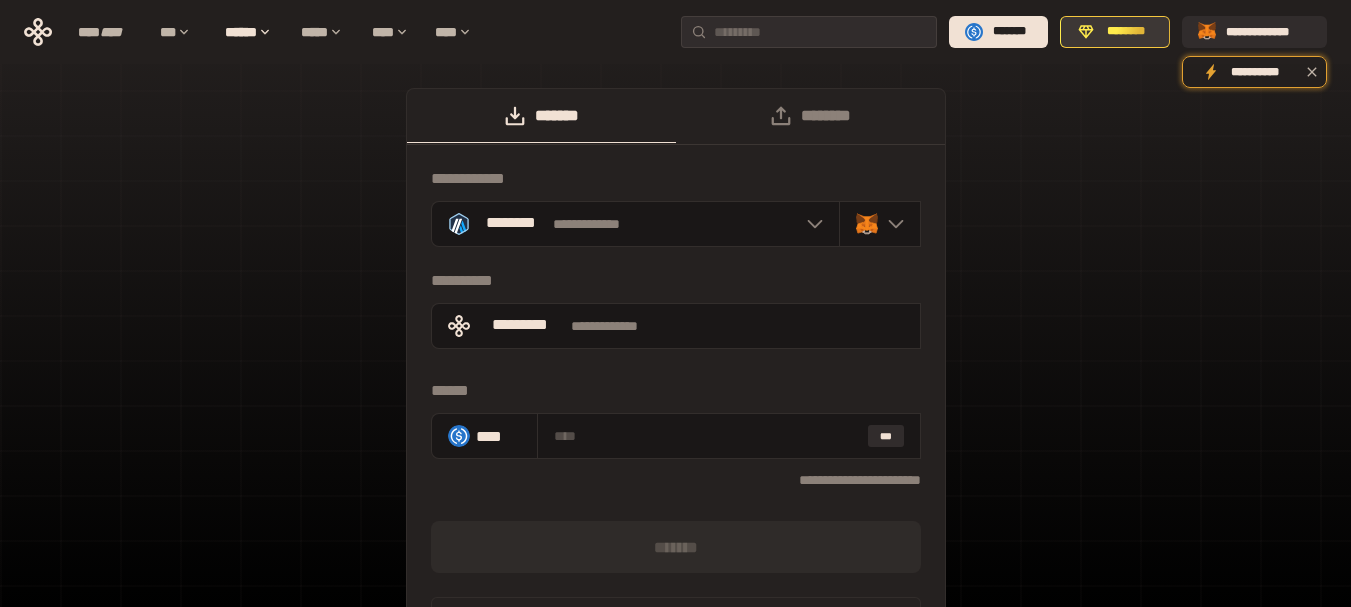 click on "********" at bounding box center [1126, 32] 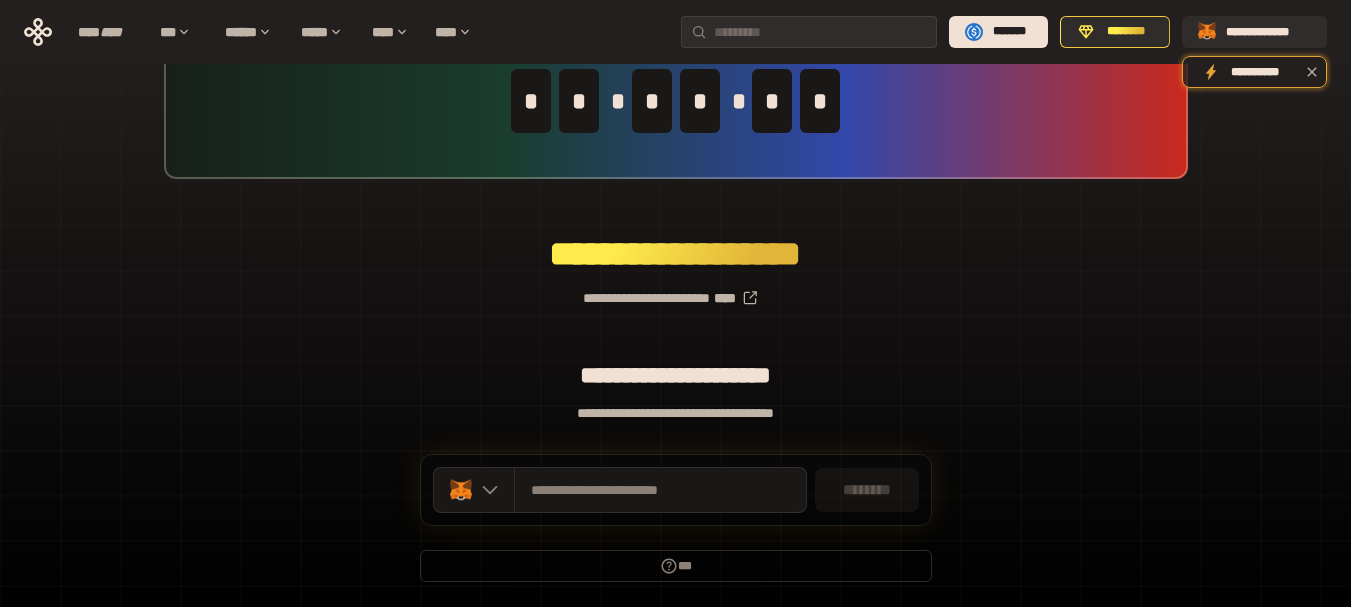 scroll, scrollTop: 0, scrollLeft: 0, axis: both 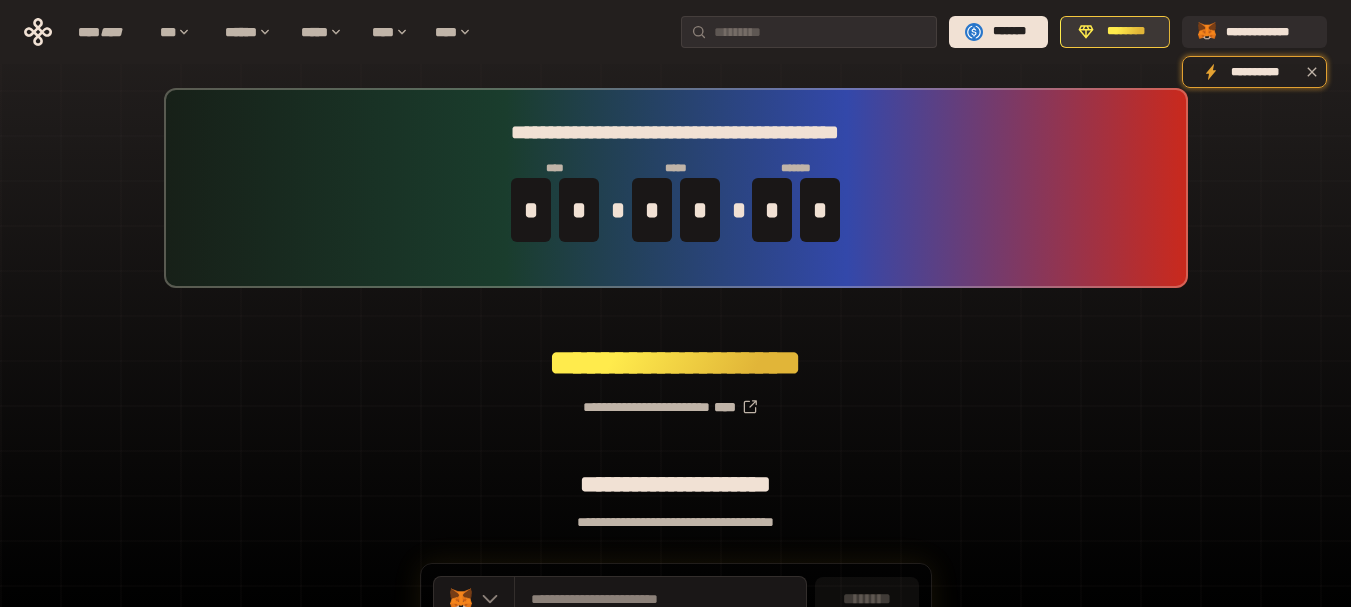 click on "********" at bounding box center [1126, 32] 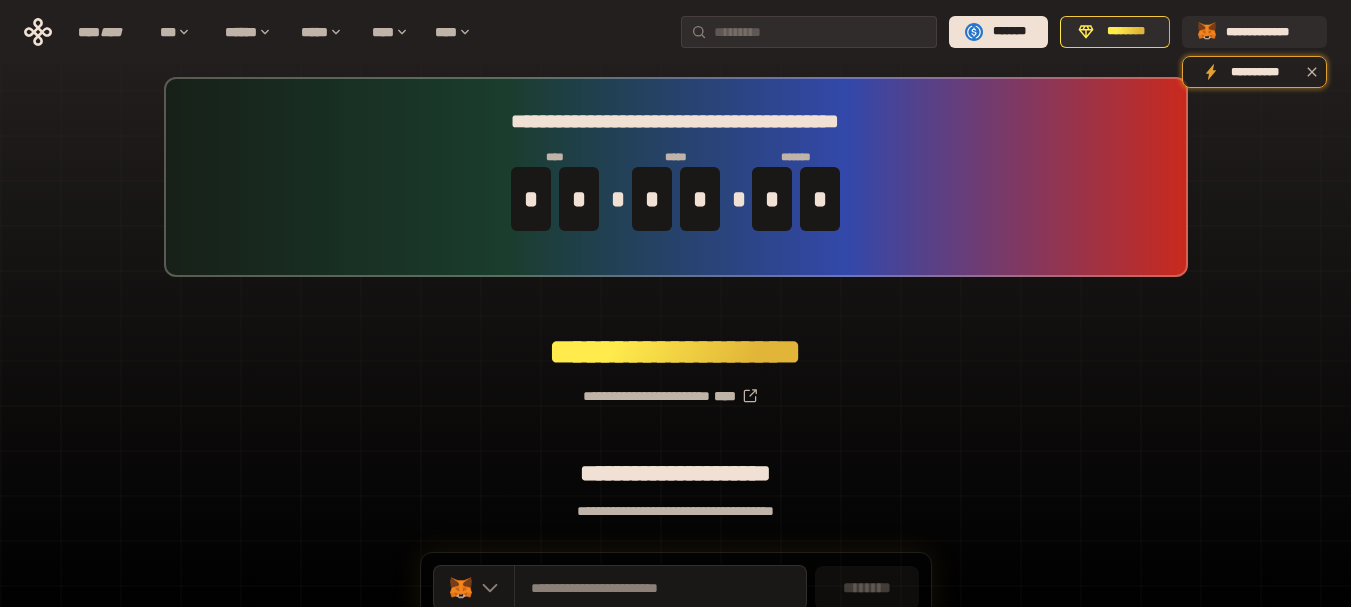 scroll, scrollTop: 0, scrollLeft: 0, axis: both 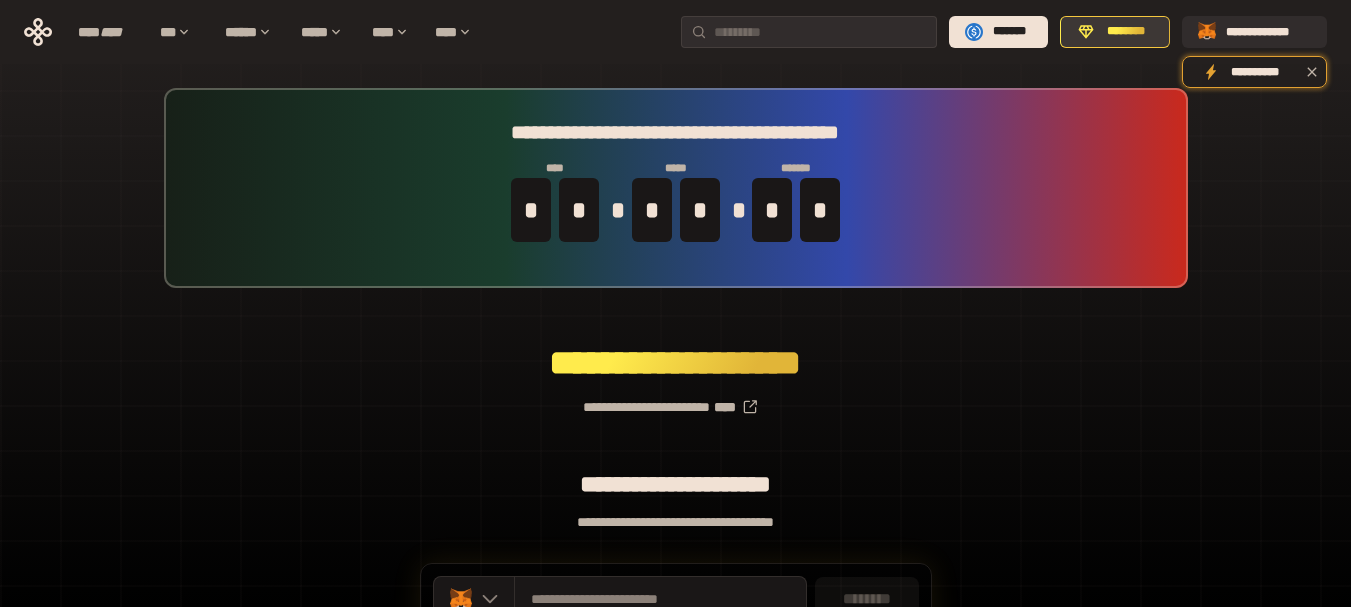 click on "********" at bounding box center (1115, 32) 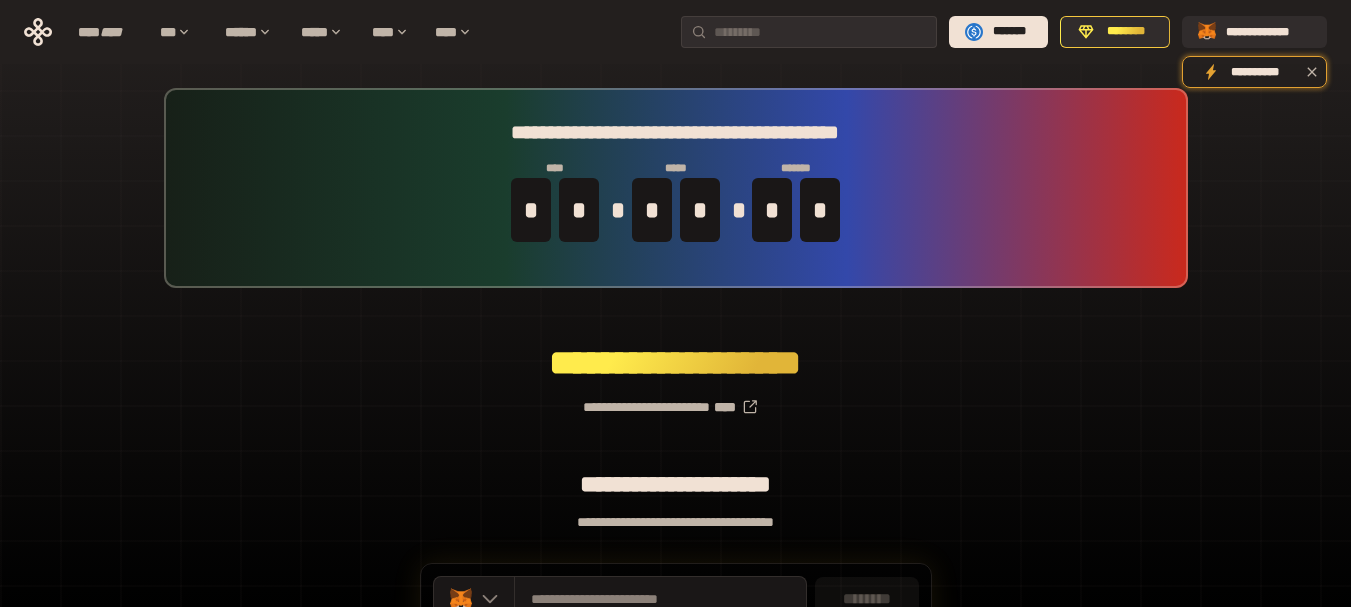 click on "**********" at bounding box center [675, 32] 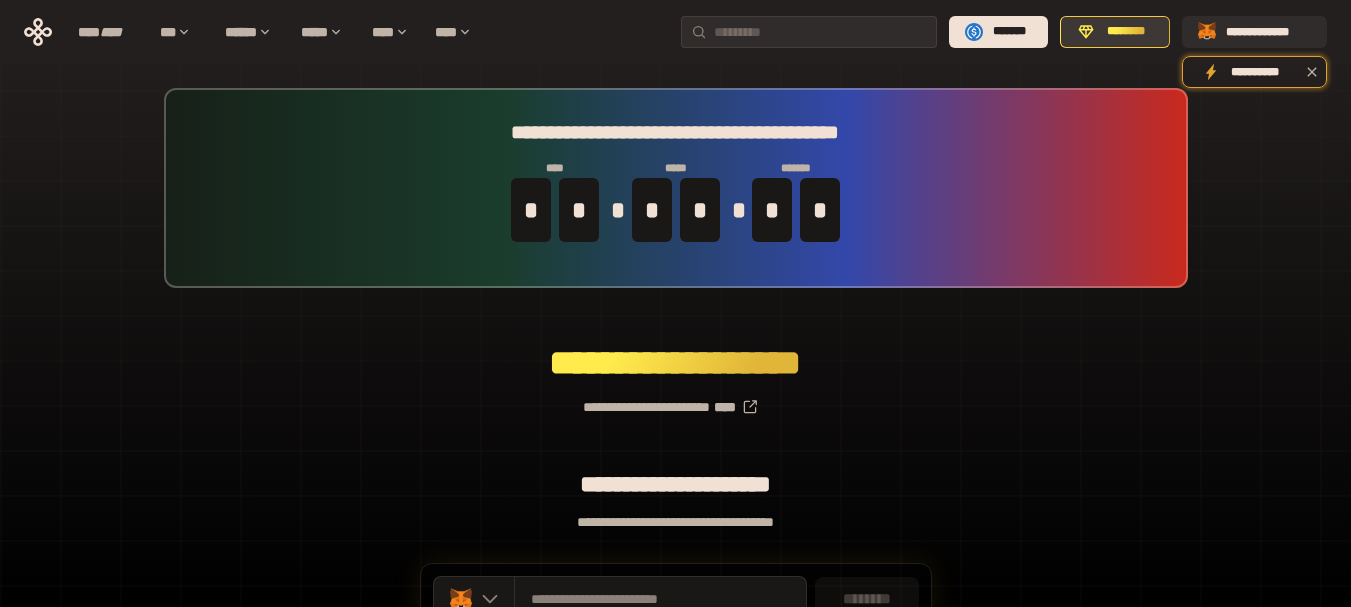 click 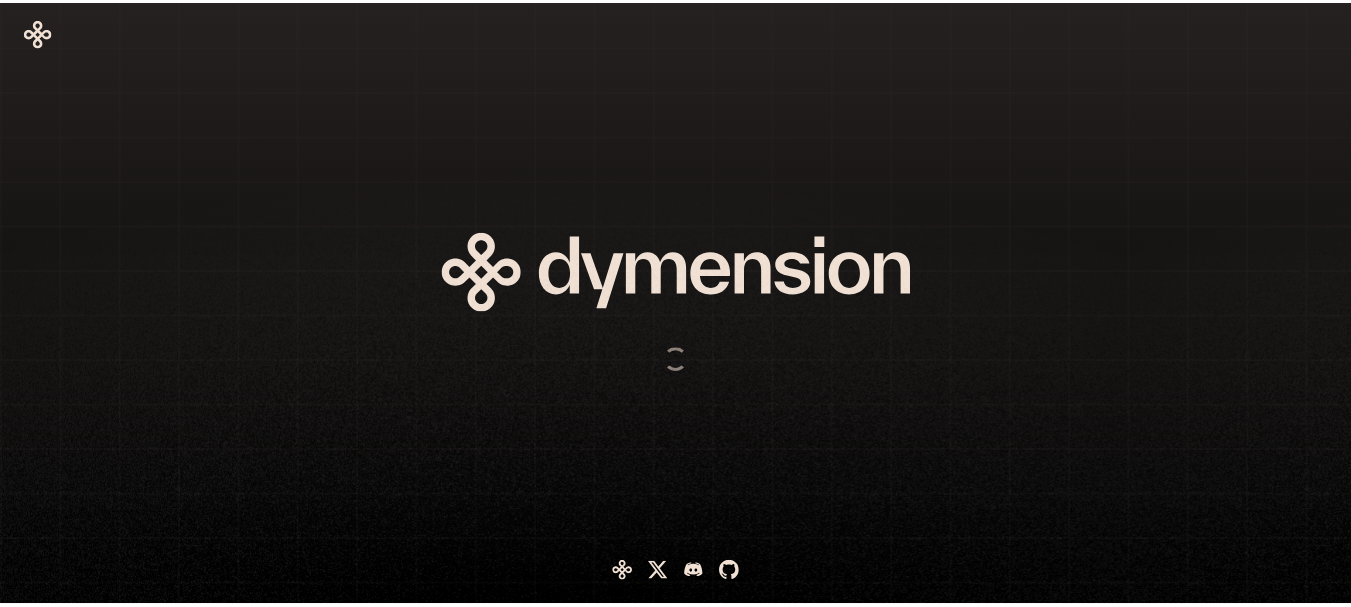 scroll, scrollTop: 0, scrollLeft: 0, axis: both 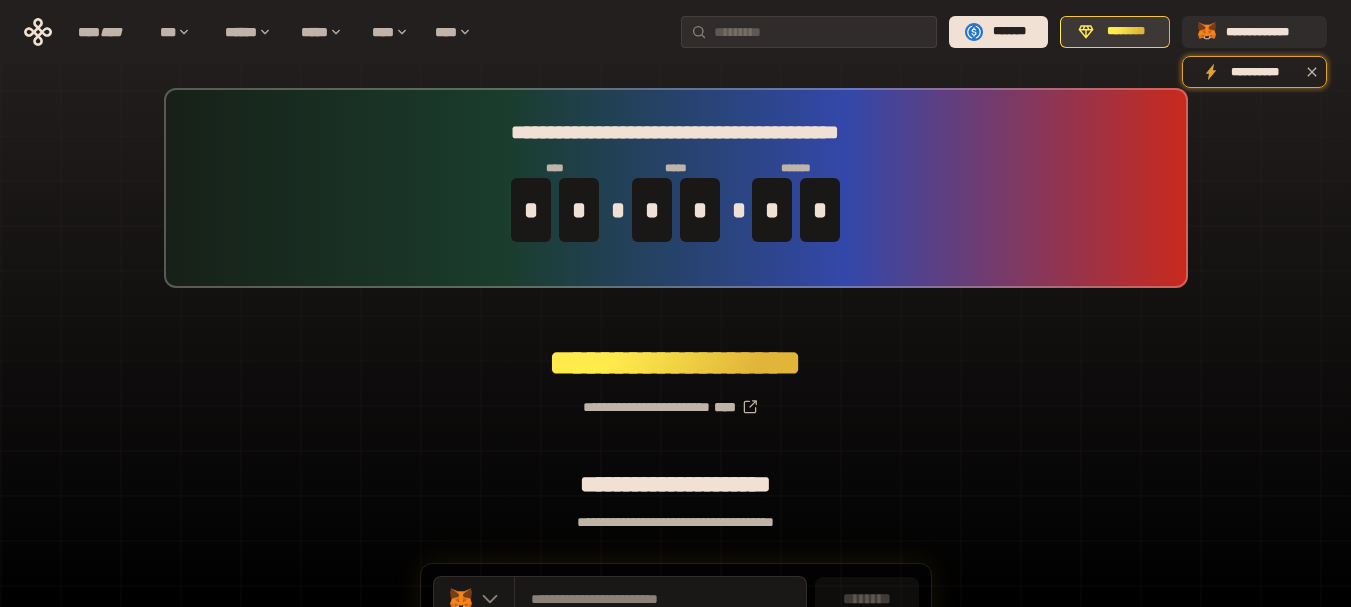 click on "********" at bounding box center (1126, 32) 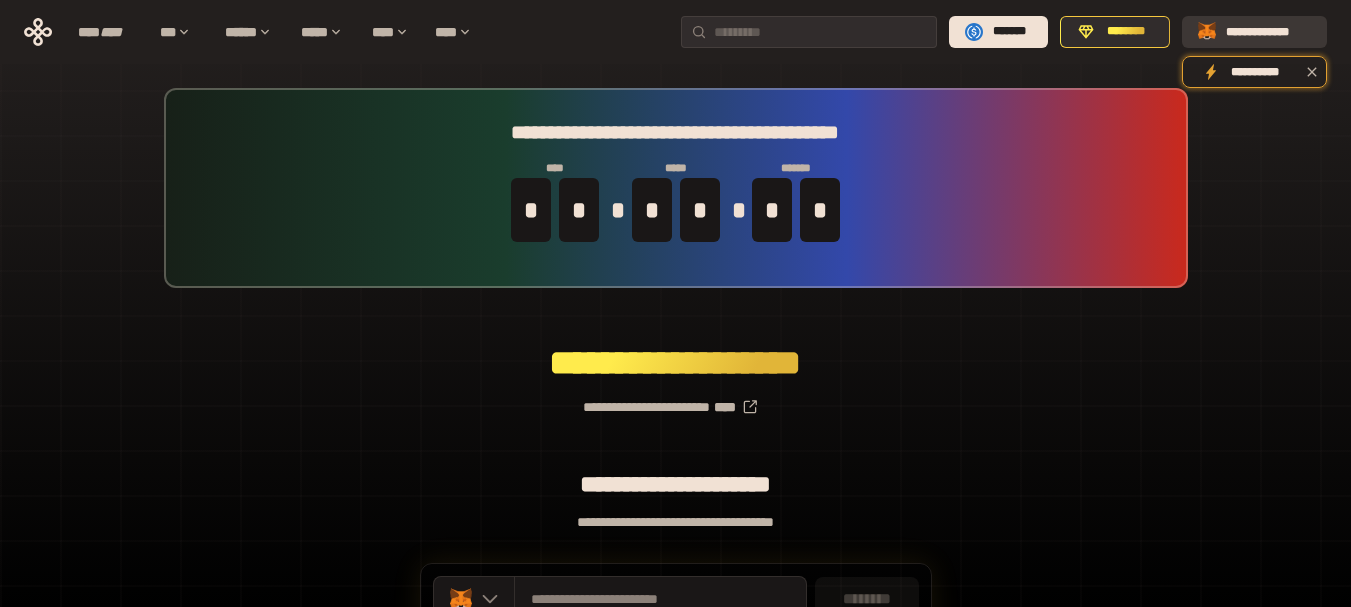 click on "**********" at bounding box center [1268, 32] 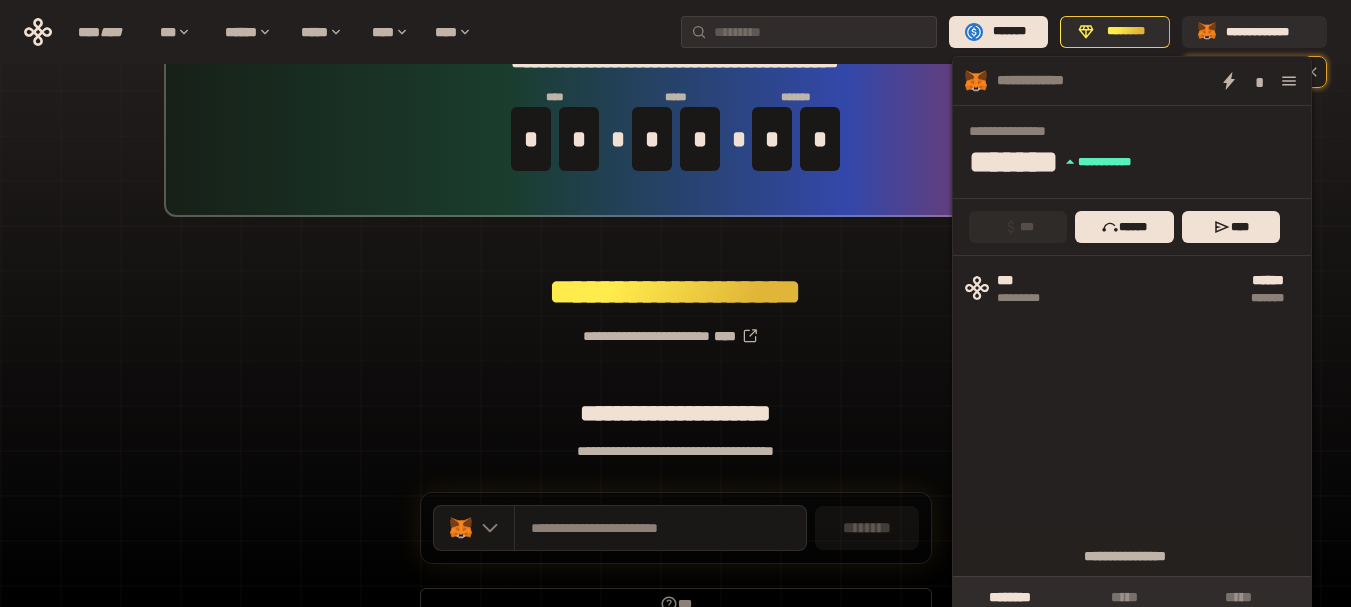 scroll, scrollTop: 0, scrollLeft: 0, axis: both 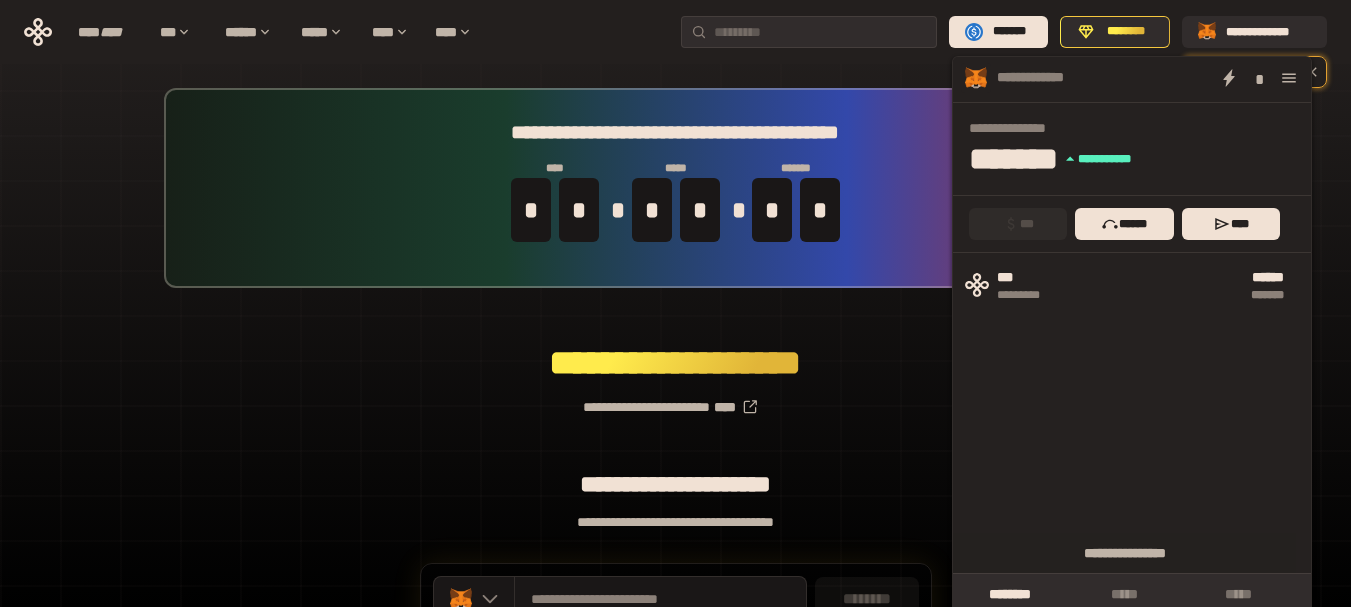 click on "**********" at bounding box center (675, 399) 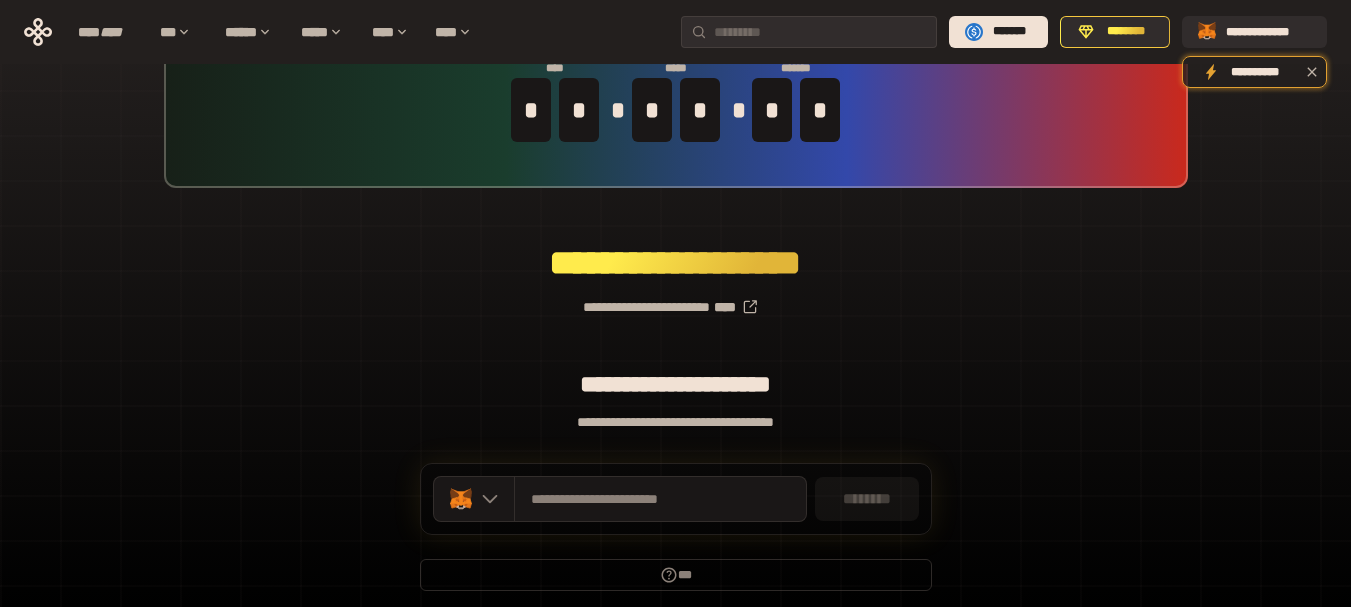 scroll, scrollTop: 0, scrollLeft: 0, axis: both 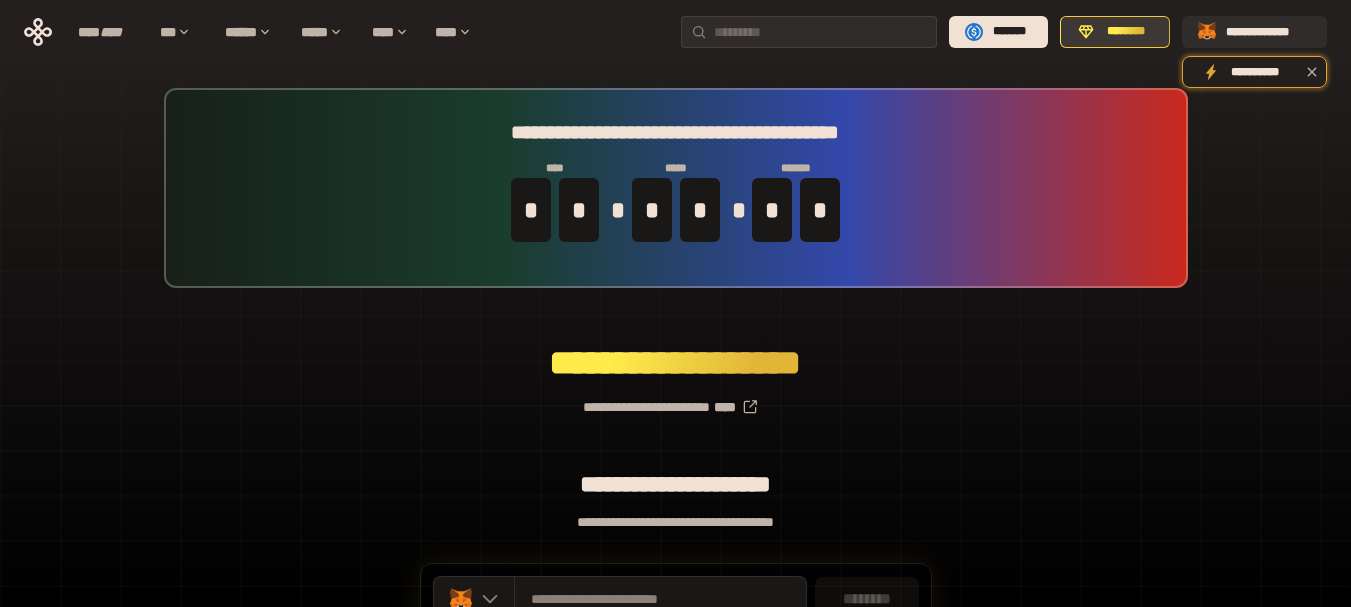 click on "********" at bounding box center [1126, 32] 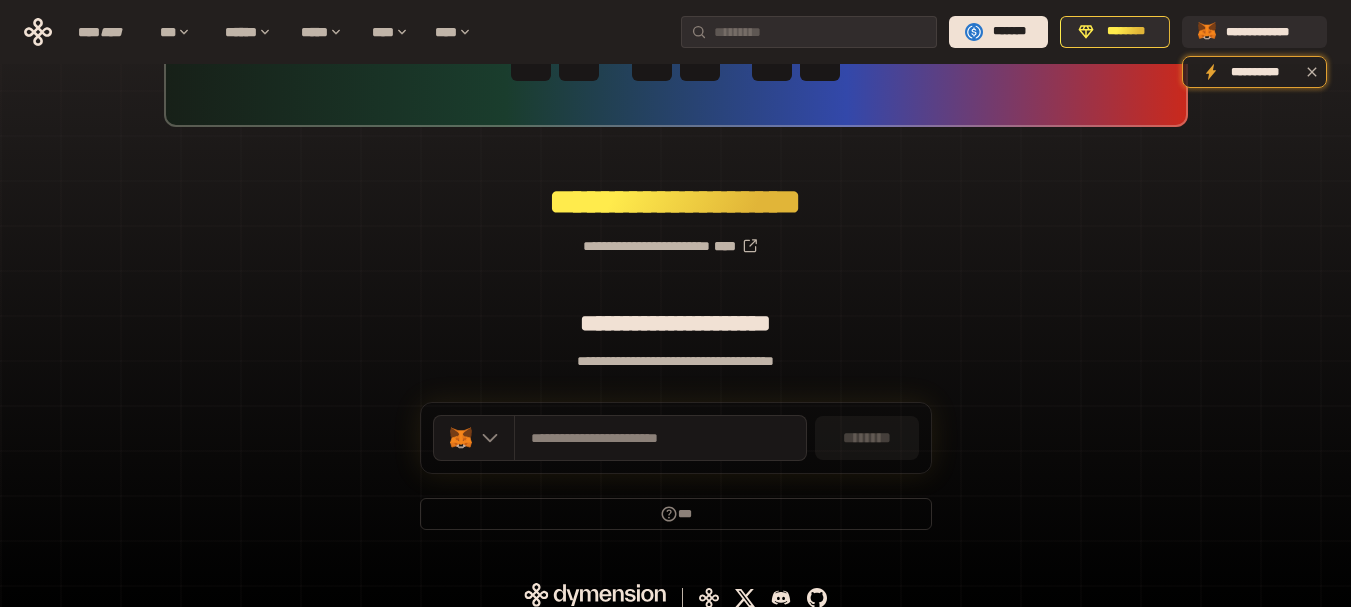 scroll, scrollTop: 176, scrollLeft: 0, axis: vertical 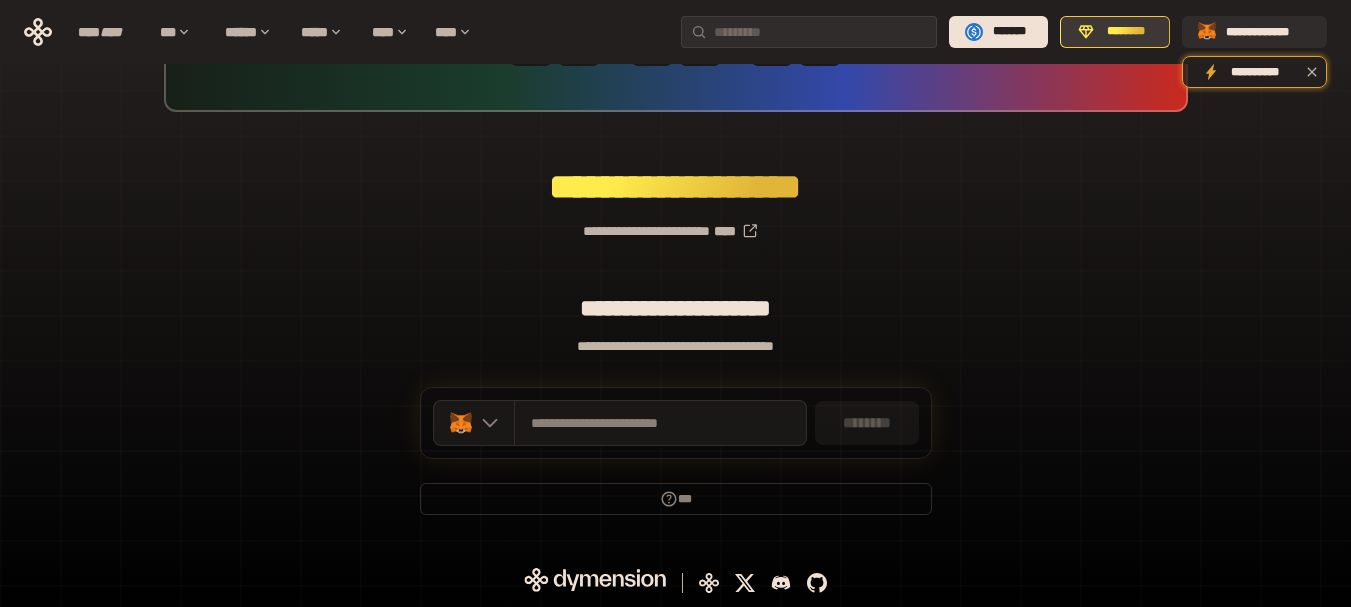 click on "********" at bounding box center [1126, 32] 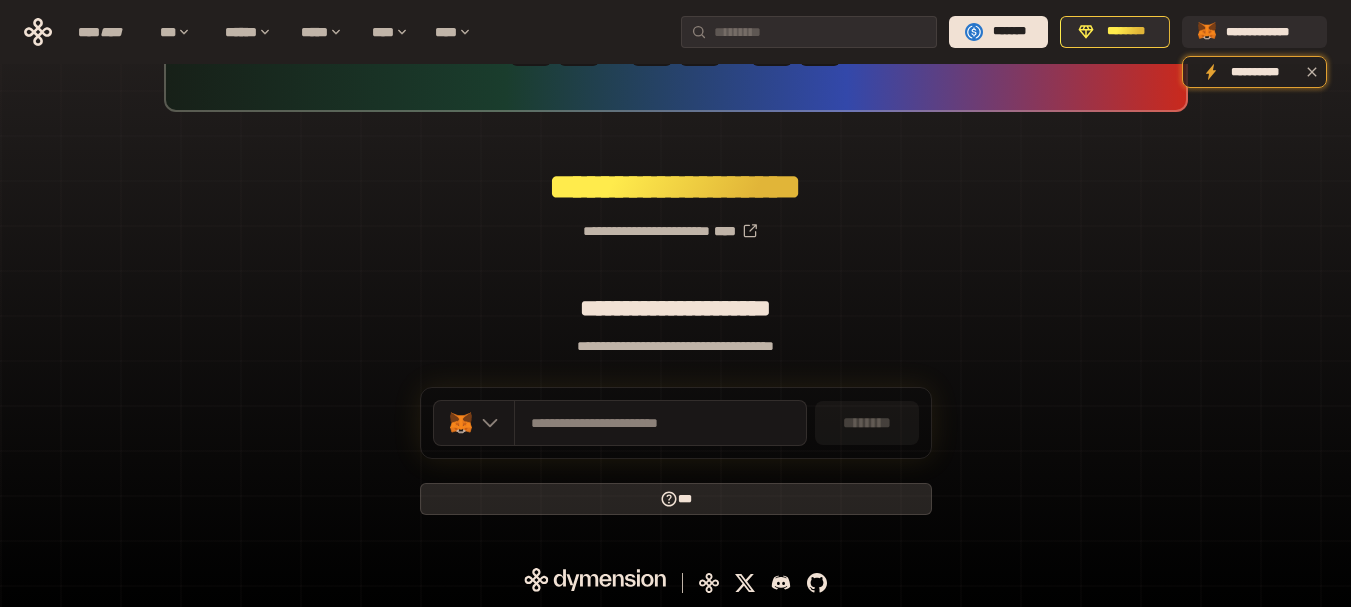 click on "***" at bounding box center [676, 499] 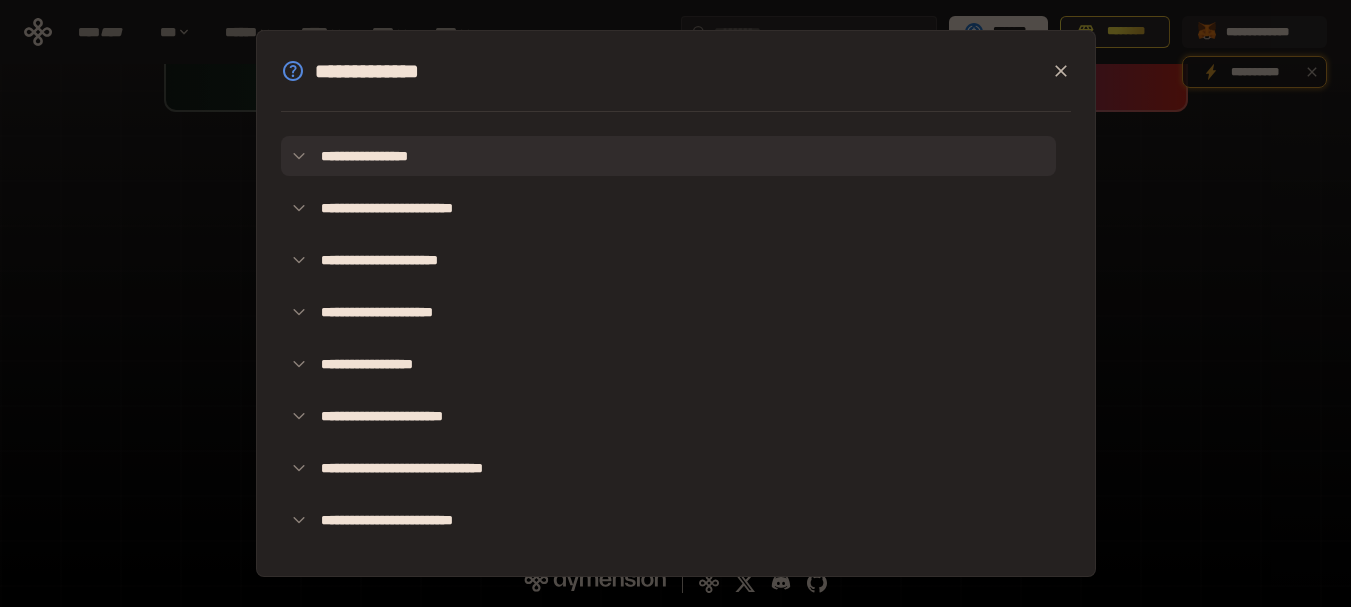 click on "**********" at bounding box center (668, 156) 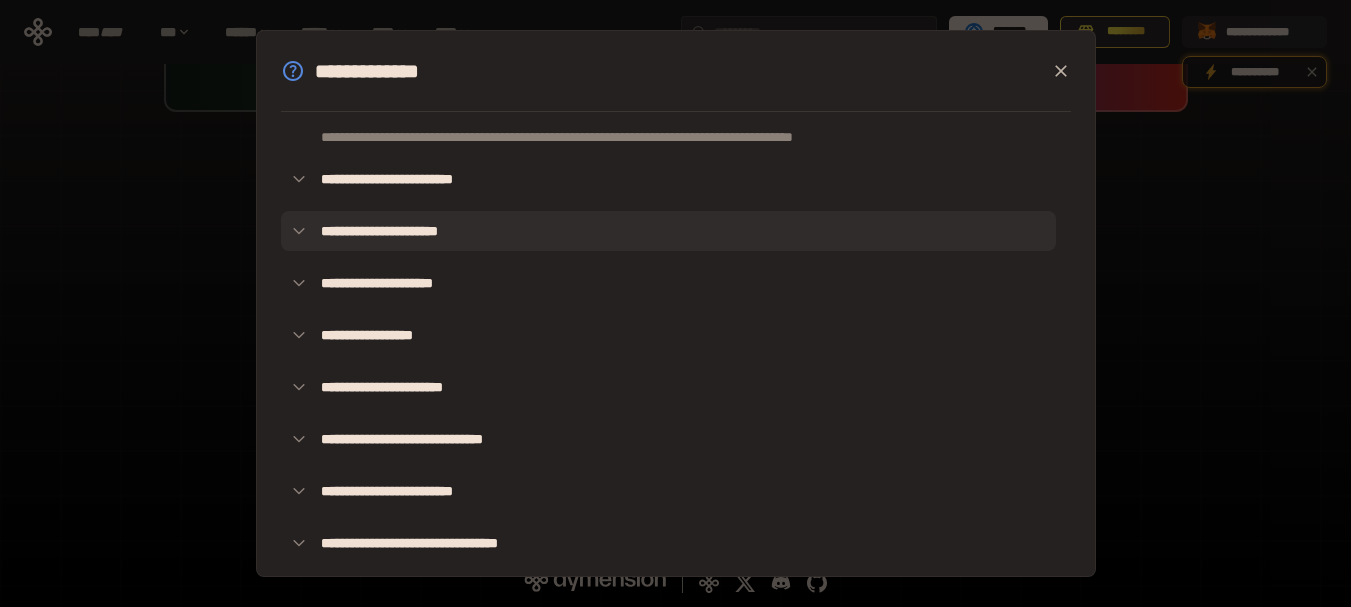 scroll, scrollTop: 75, scrollLeft: 0, axis: vertical 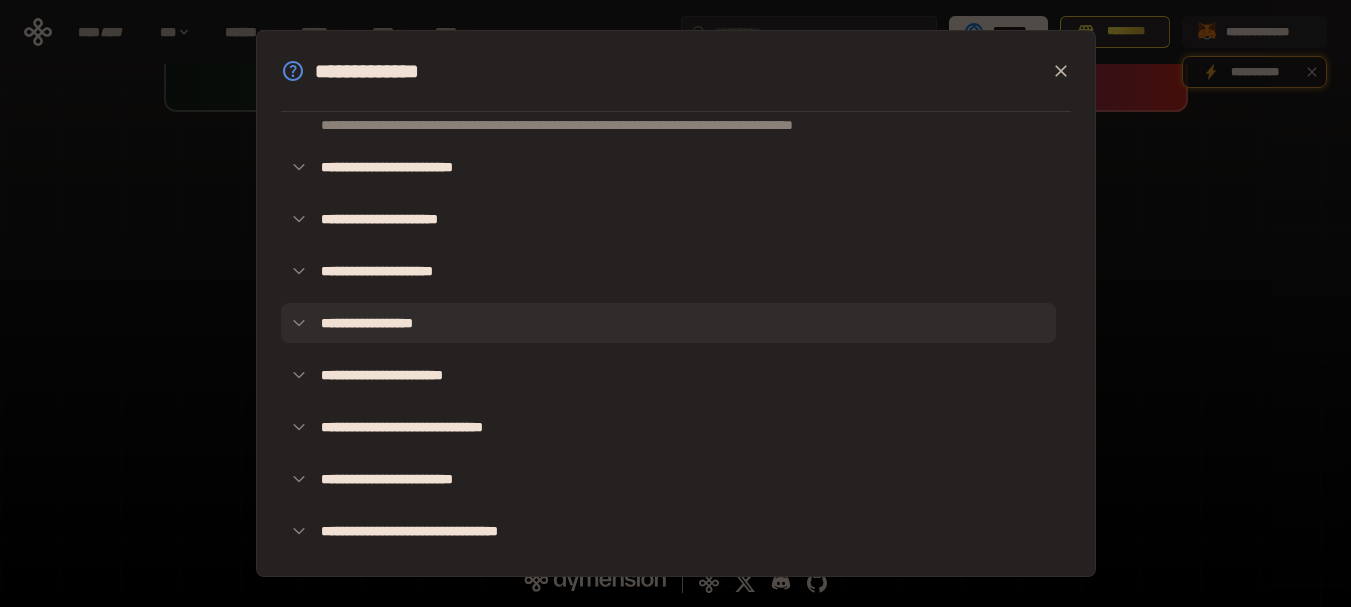 click on "**********" at bounding box center [668, 323] 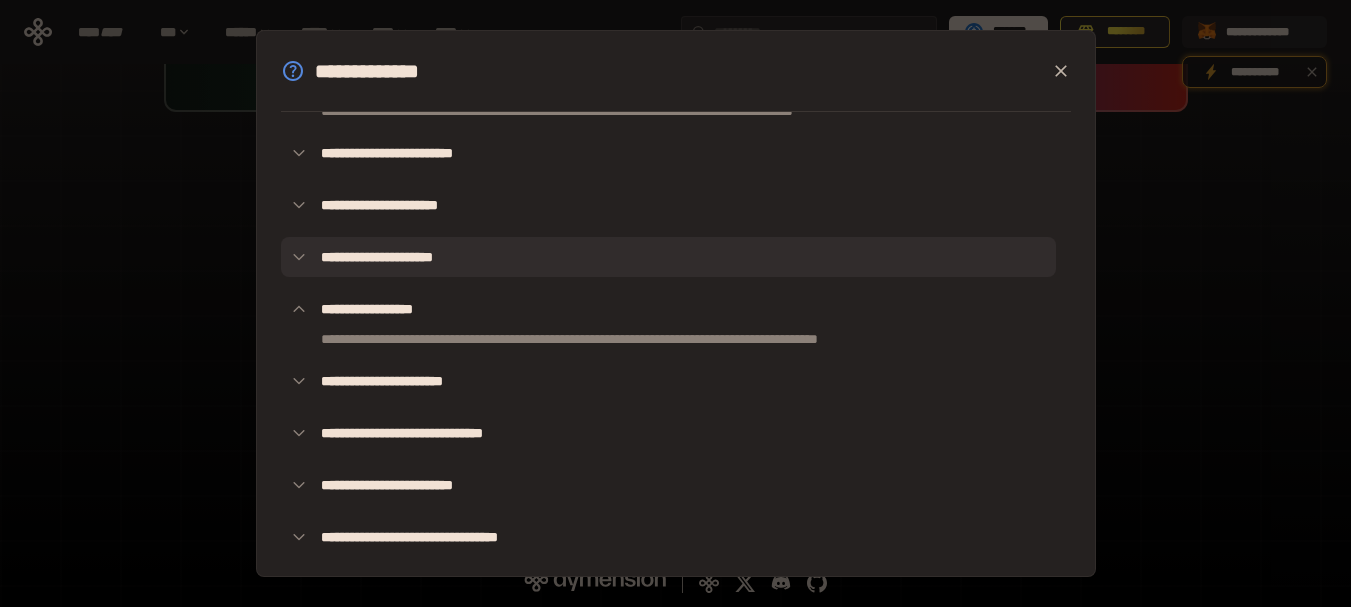click on "**********" at bounding box center [668, 257] 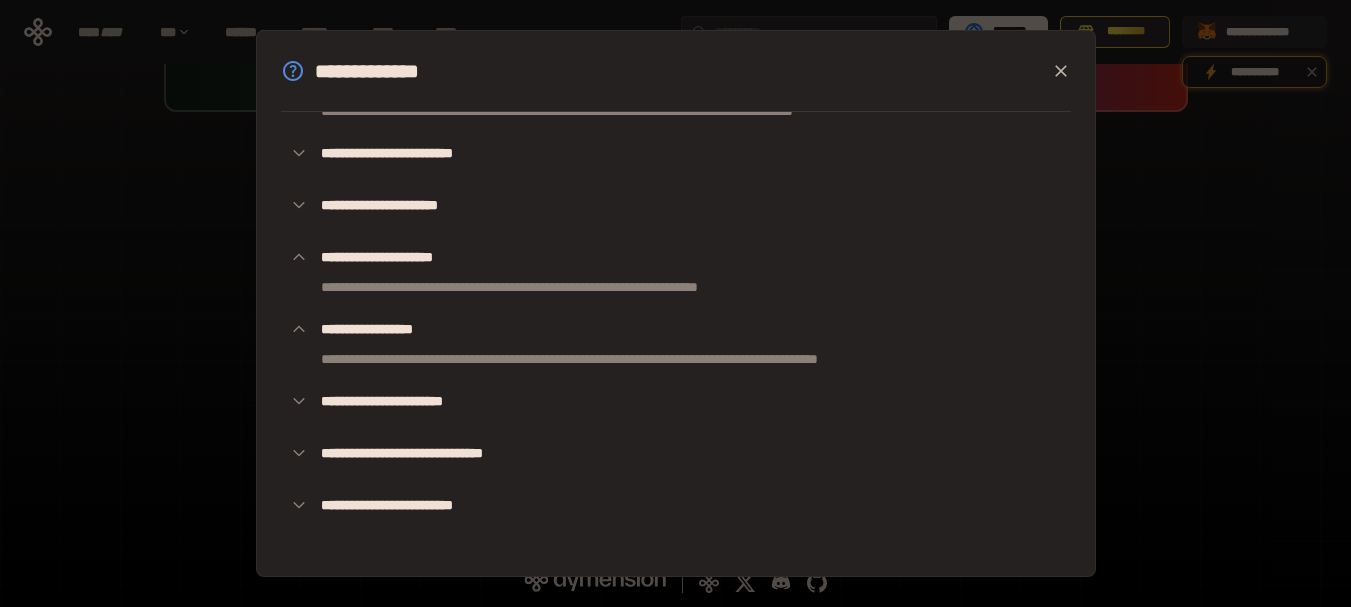 click on "**********" at bounding box center (675, 303) 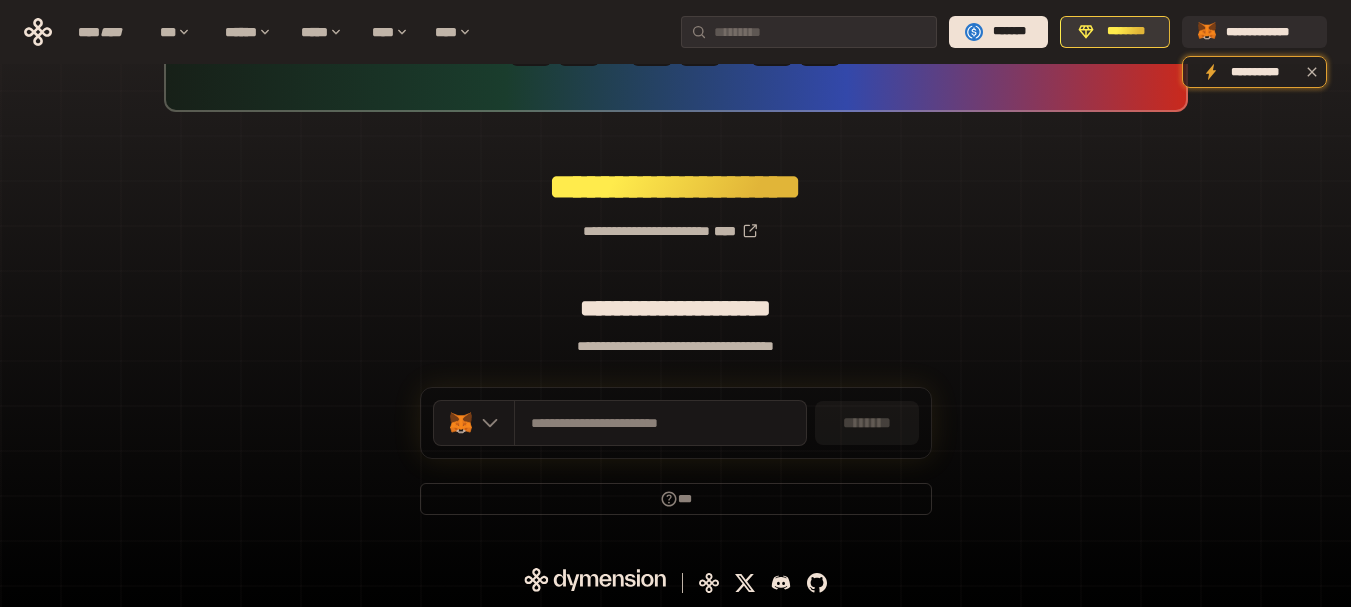 click on "********" at bounding box center [1115, 32] 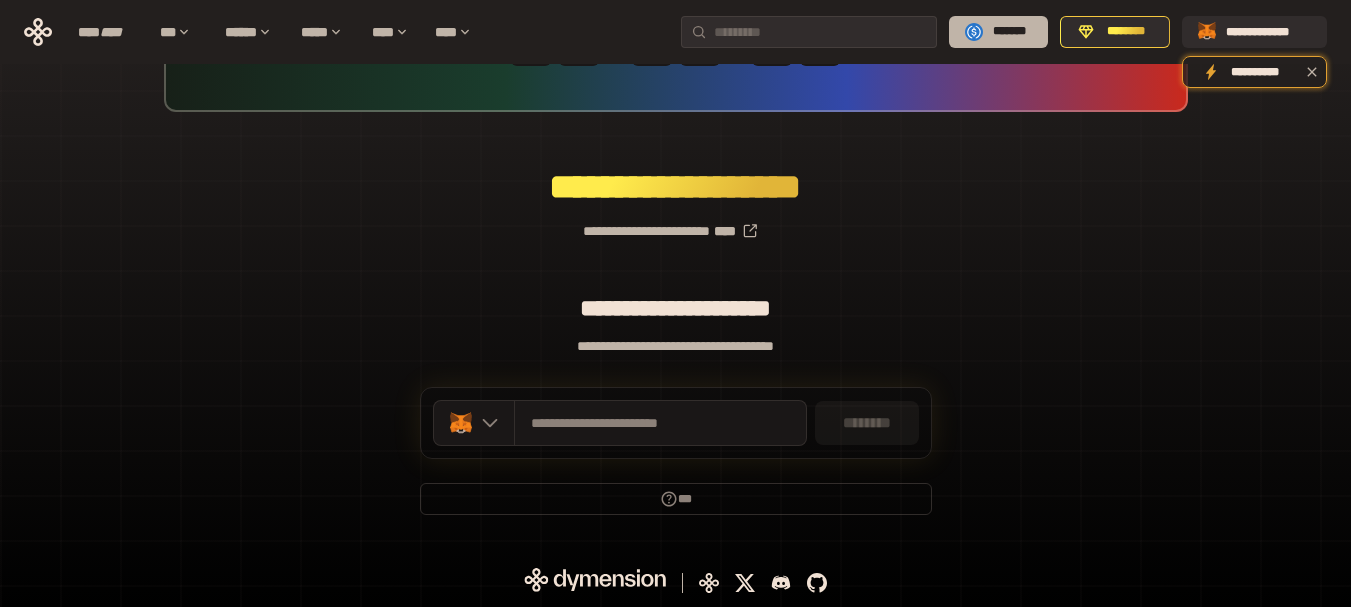 click on "*******" at bounding box center (1009, 32) 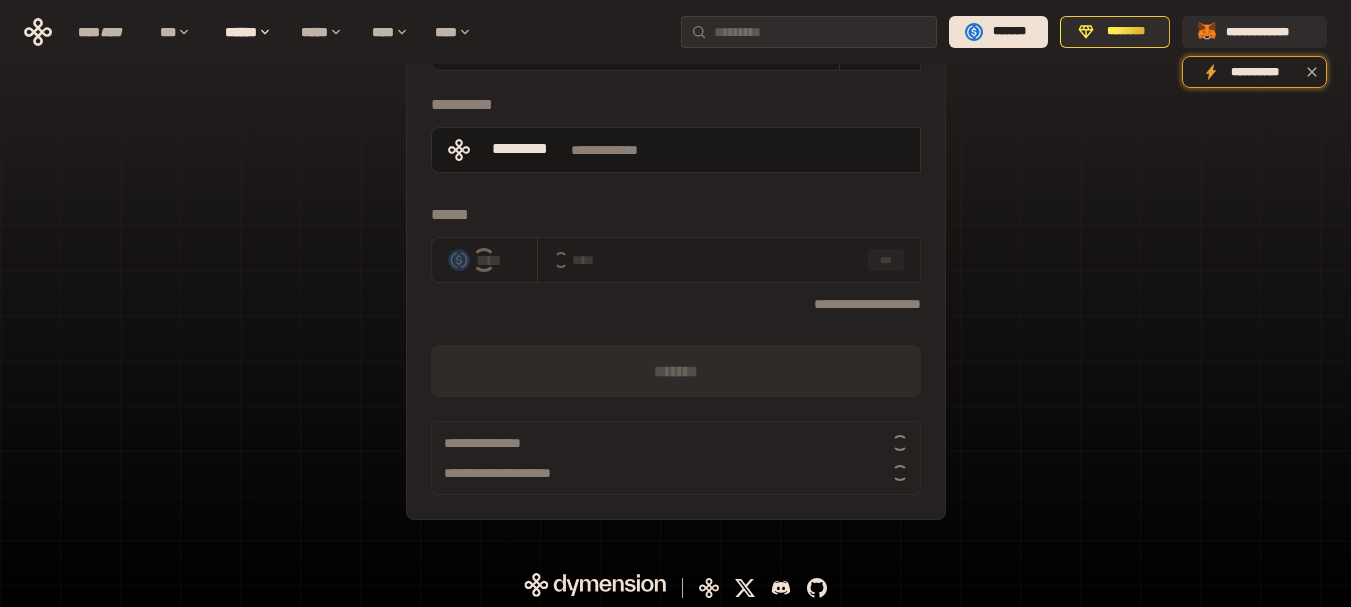 click on "**********" at bounding box center (675, 226) 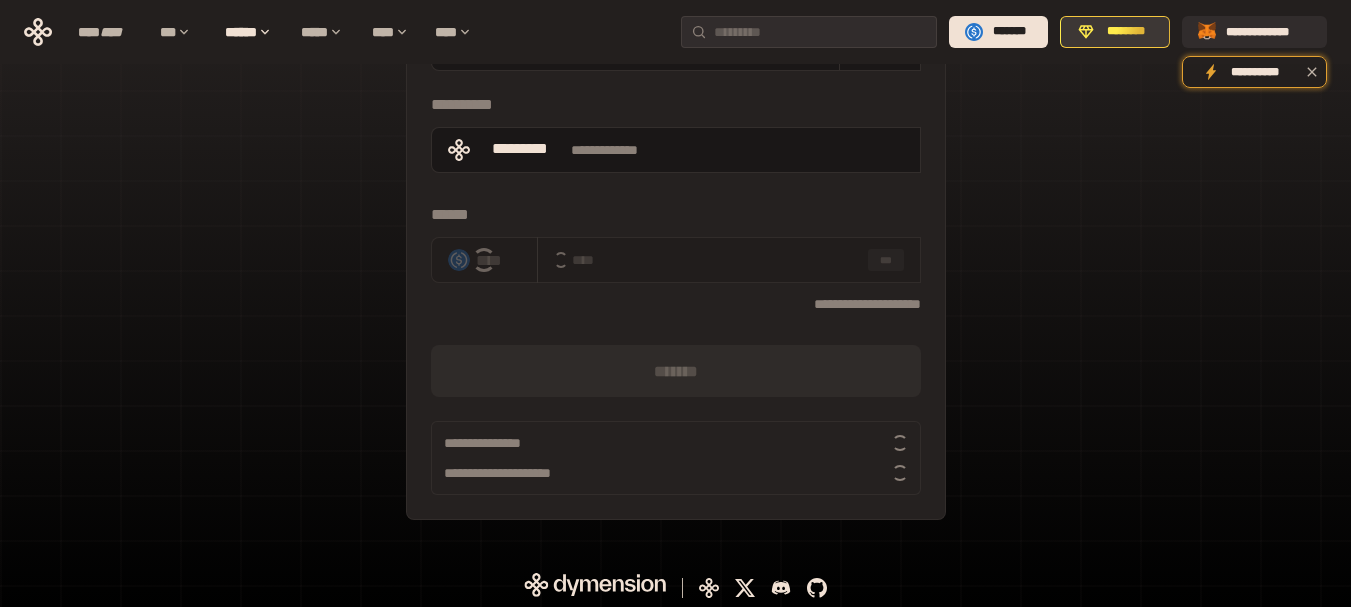 click on "********" at bounding box center (1126, 32) 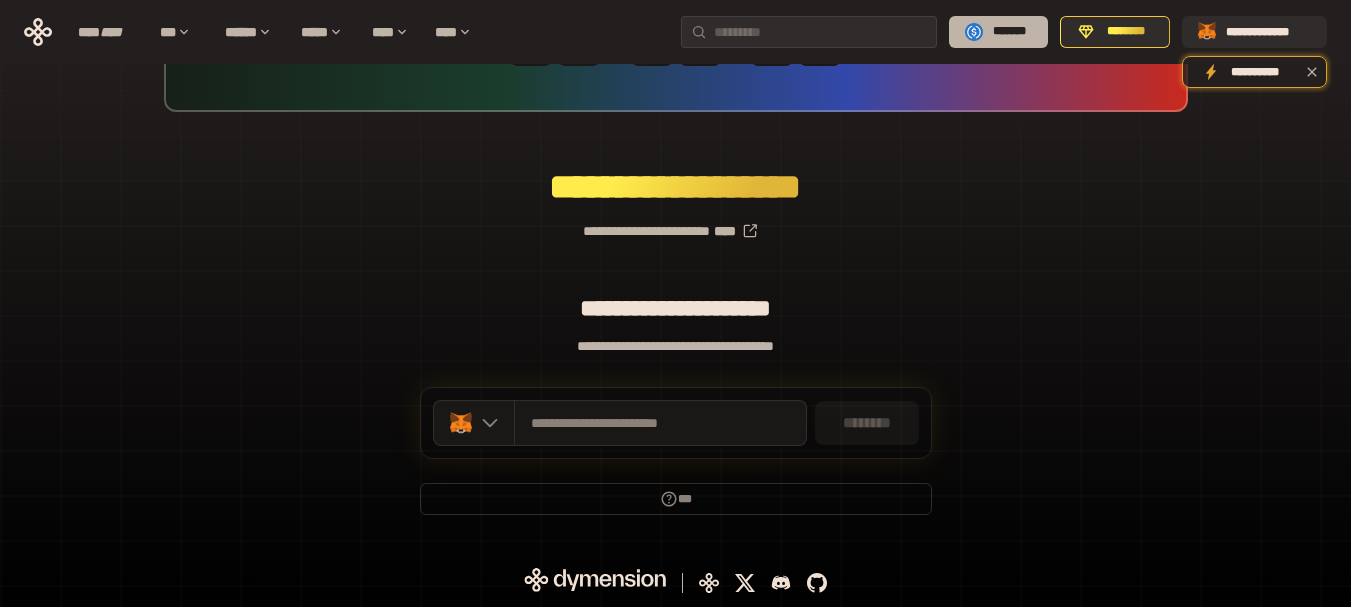 click on "*******" at bounding box center (998, 32) 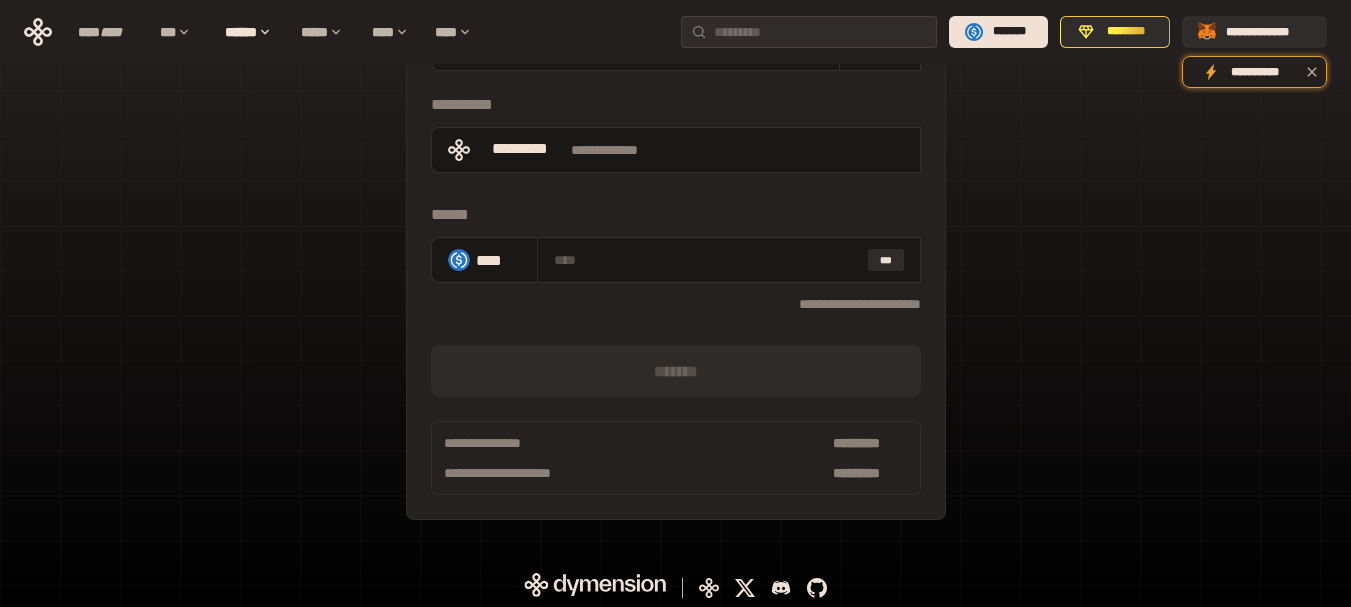 click on "**********" at bounding box center [675, 226] 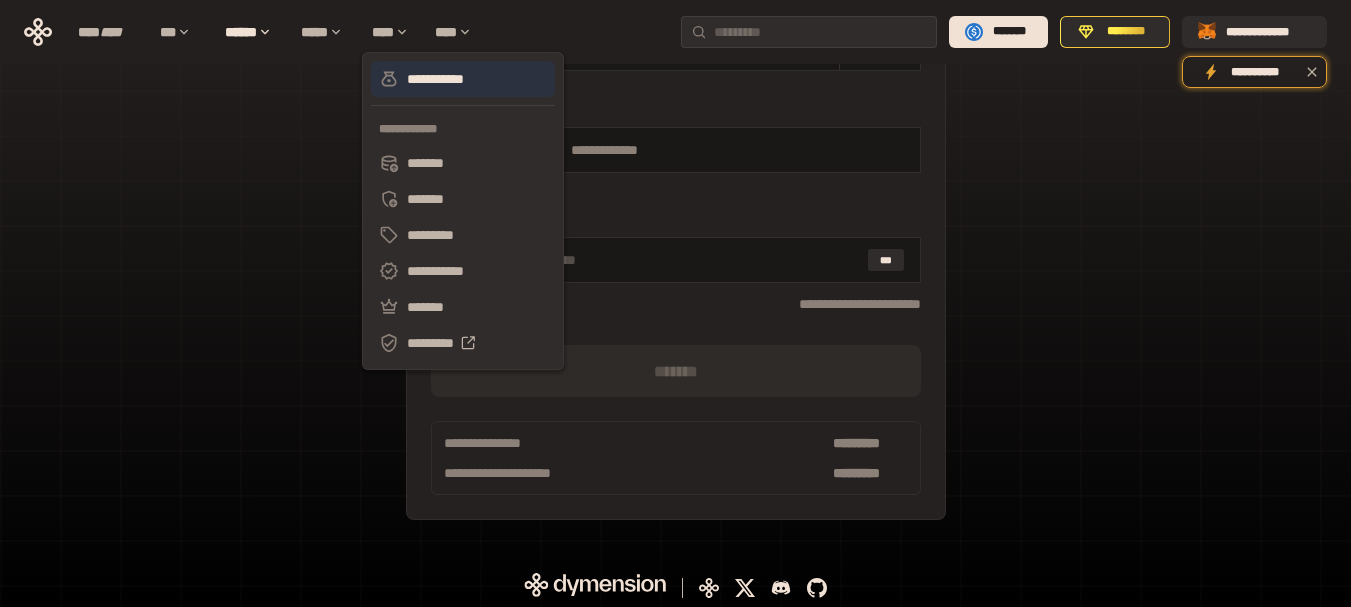 click on "**********" at bounding box center [463, 79] 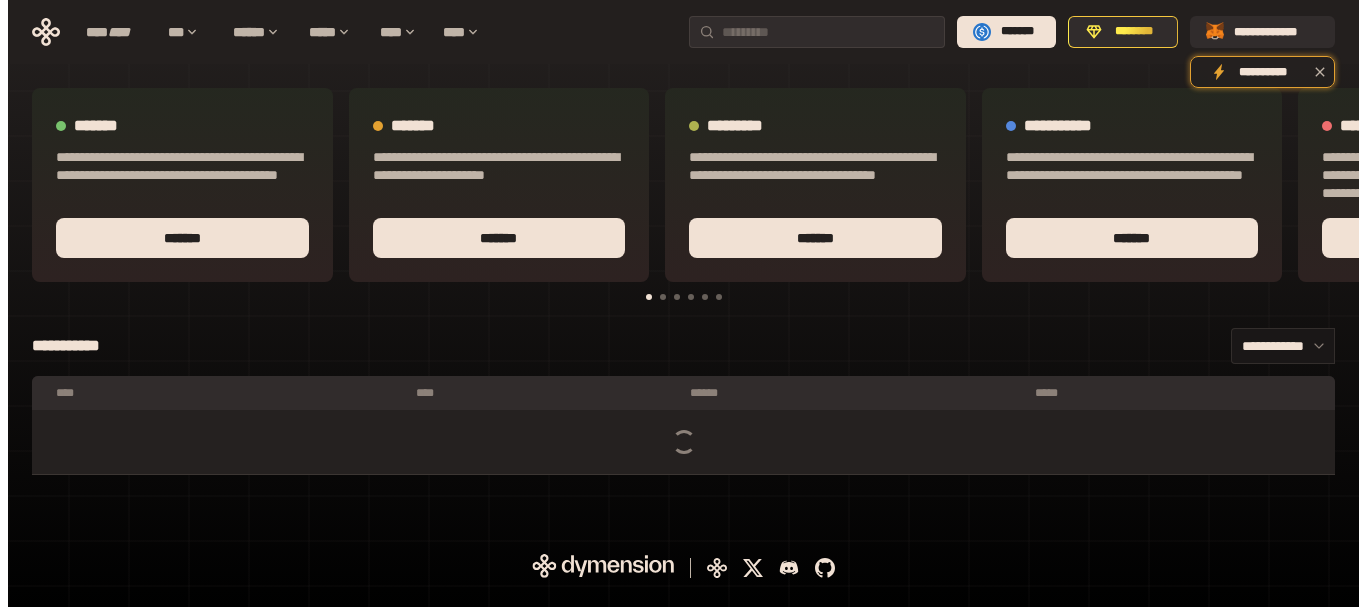 scroll, scrollTop: 0, scrollLeft: 0, axis: both 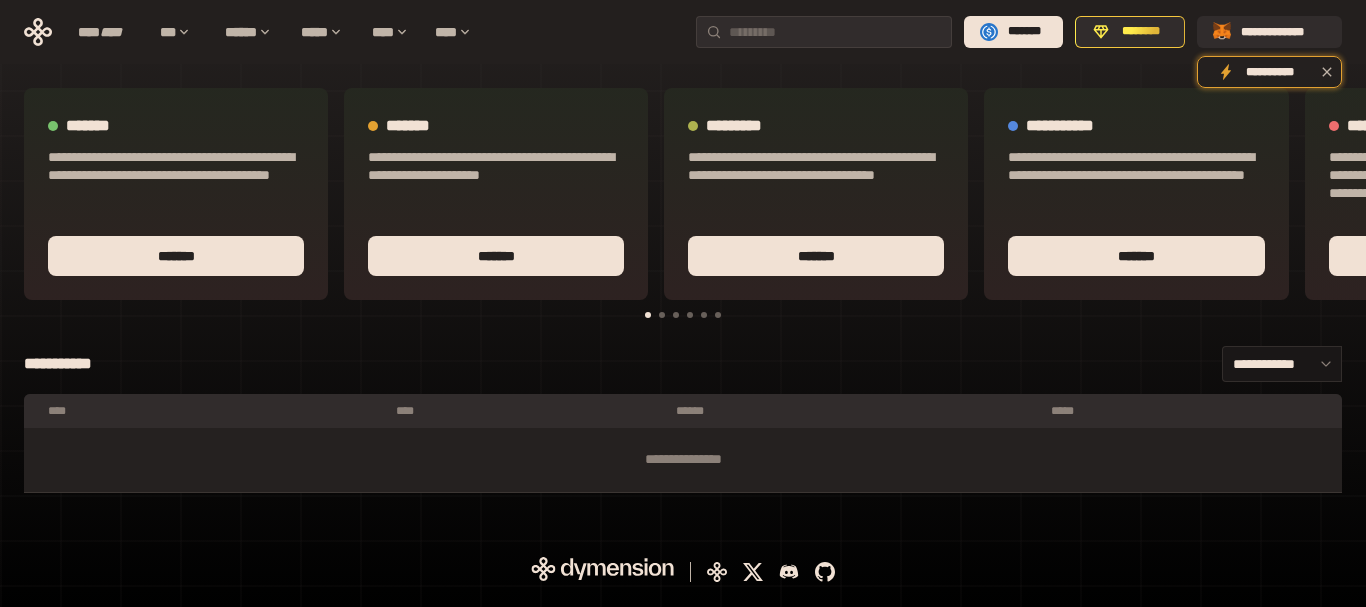 click at bounding box center (662, 315) 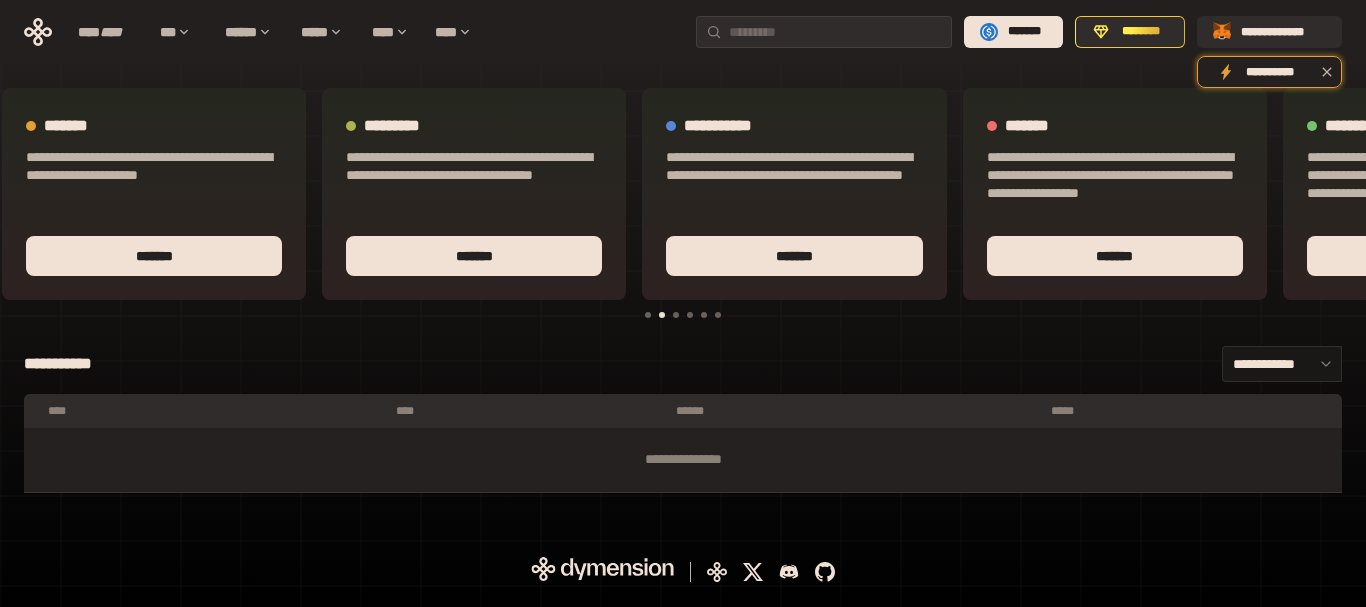 scroll, scrollTop: 0, scrollLeft: 454, axis: horizontal 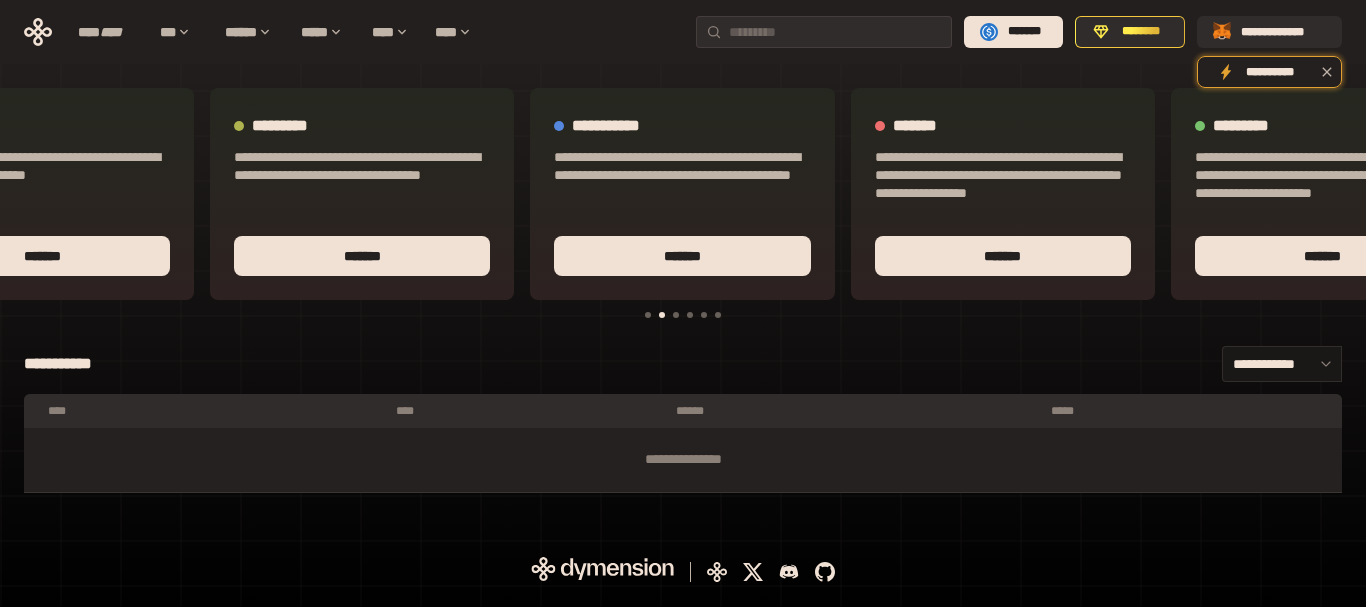 click at bounding box center [676, 315] 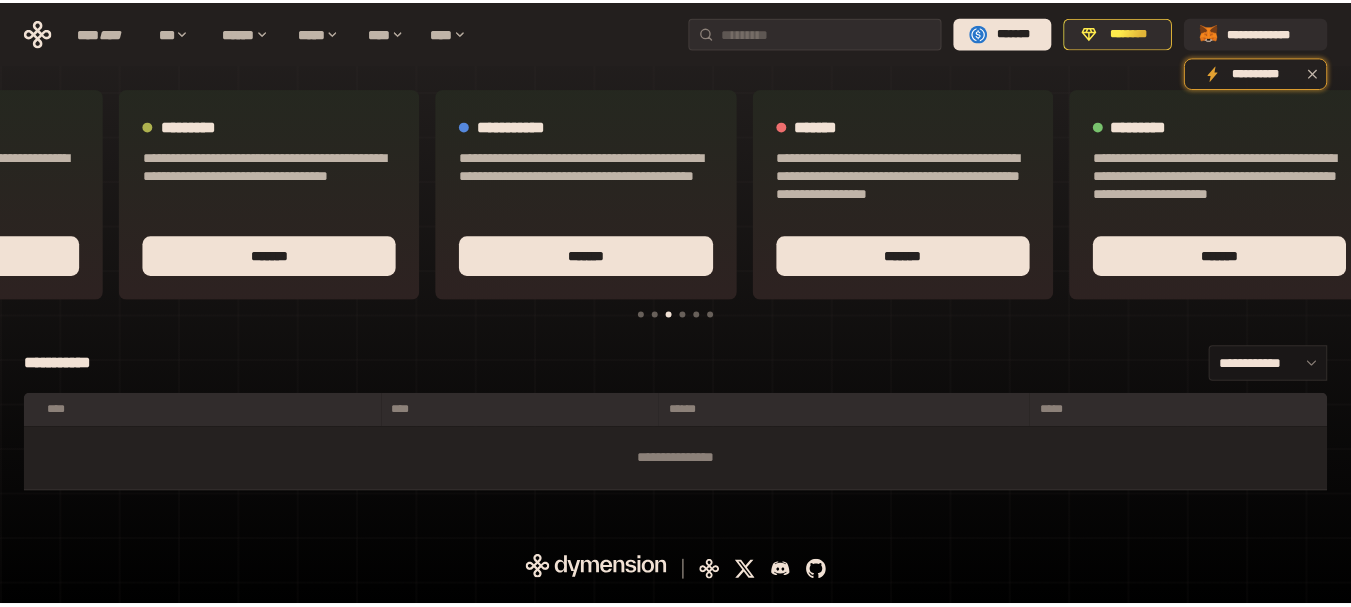 scroll, scrollTop: 0, scrollLeft: 587, axis: horizontal 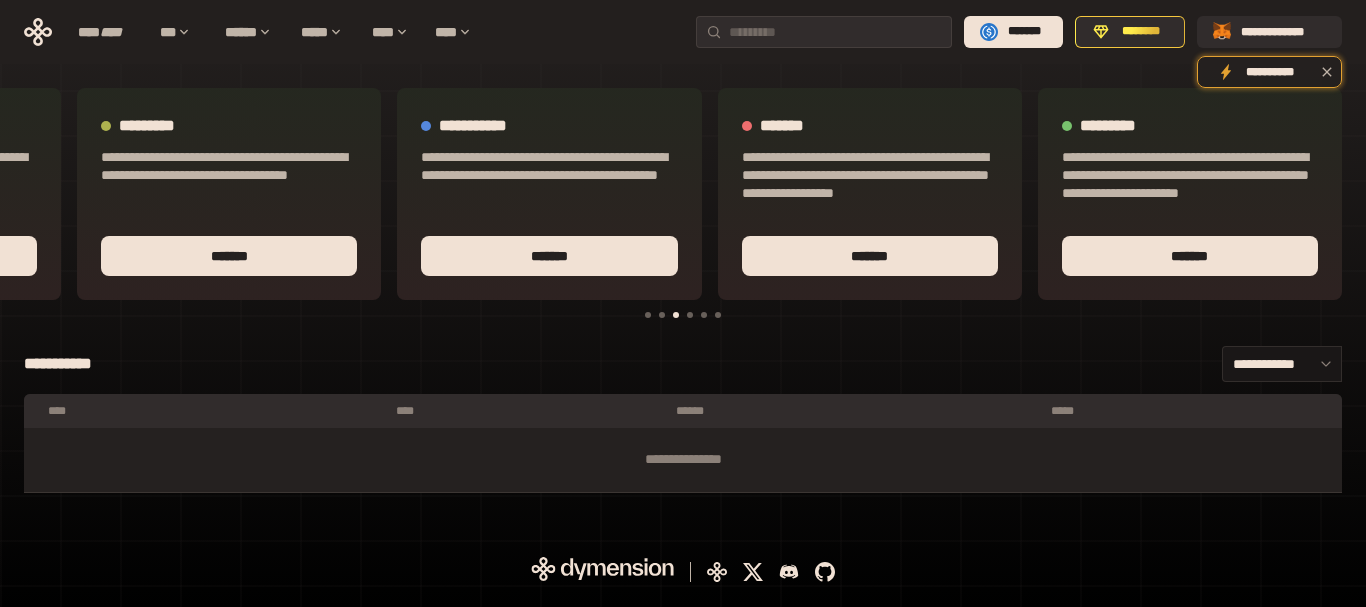 click at bounding box center (704, 315) 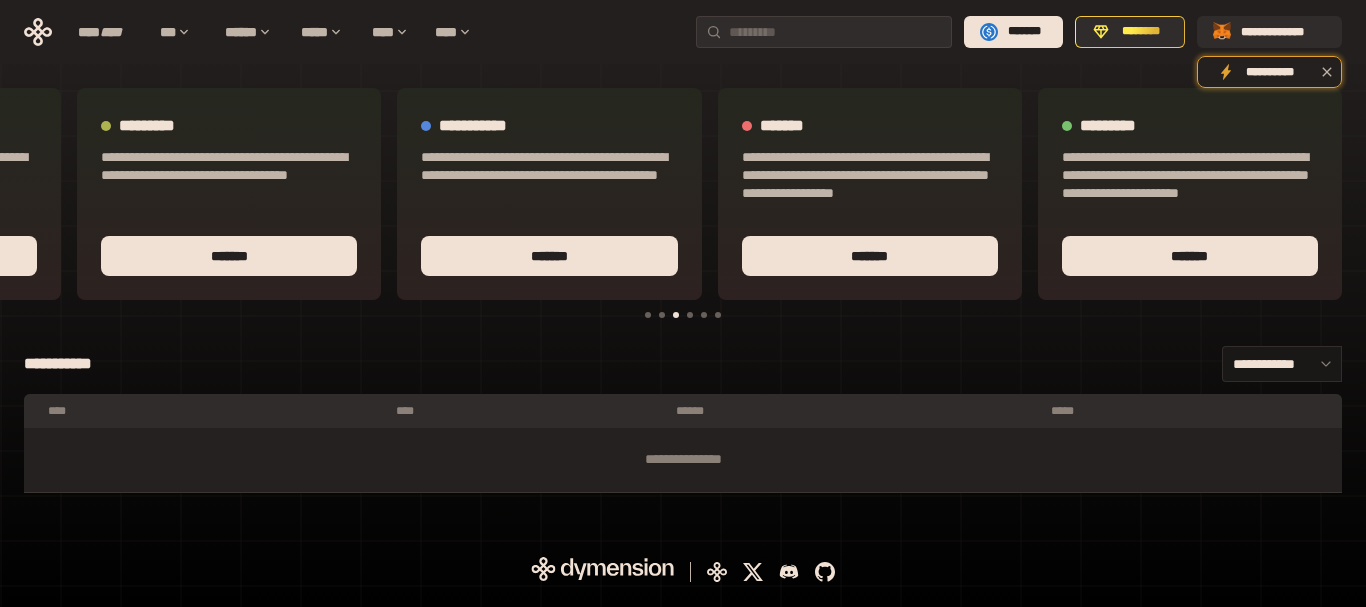 click at bounding box center [704, 315] 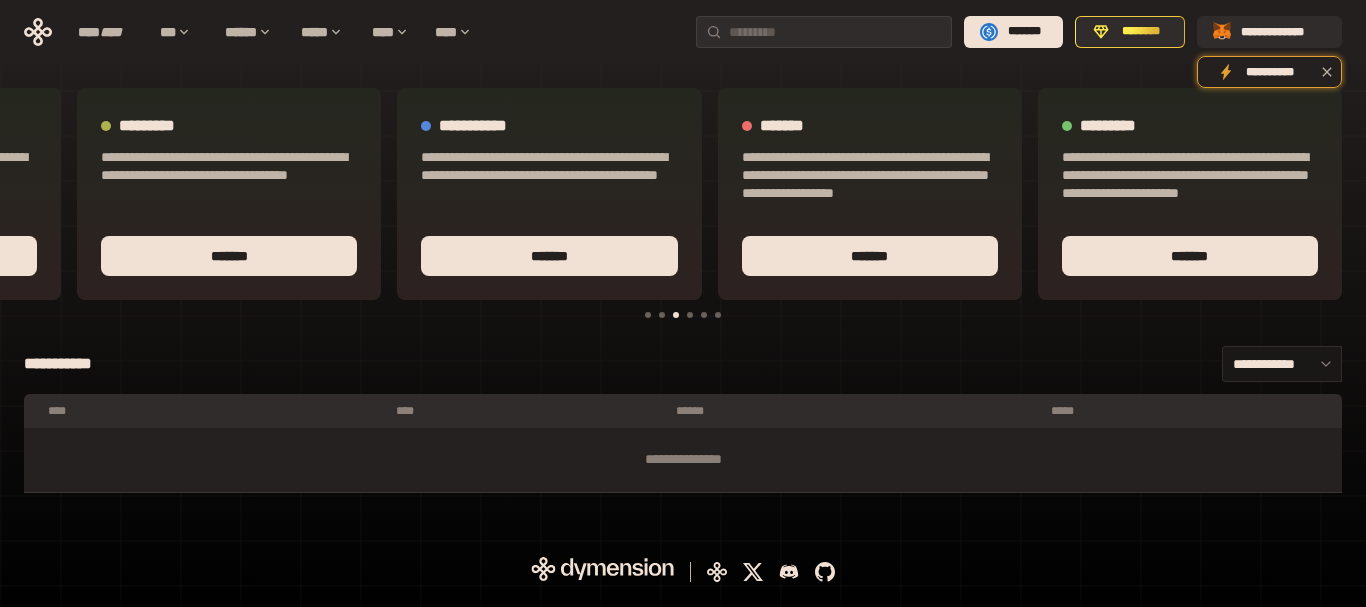 click at bounding box center [718, 315] 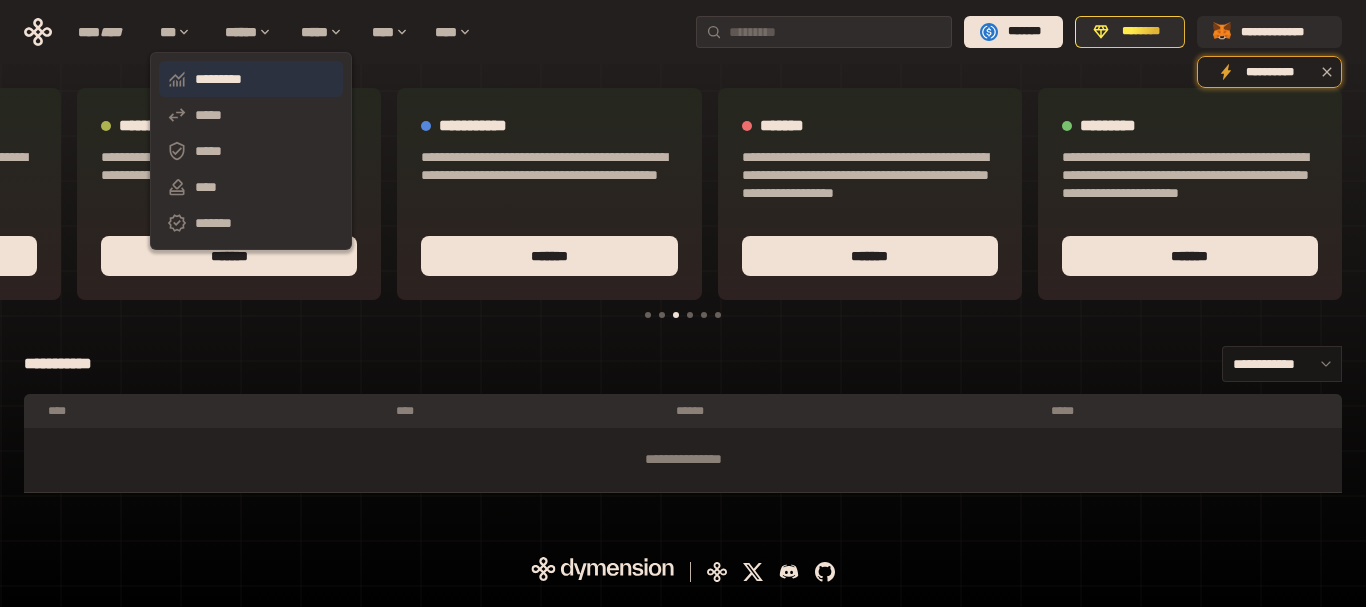 click on "*********" at bounding box center (251, 79) 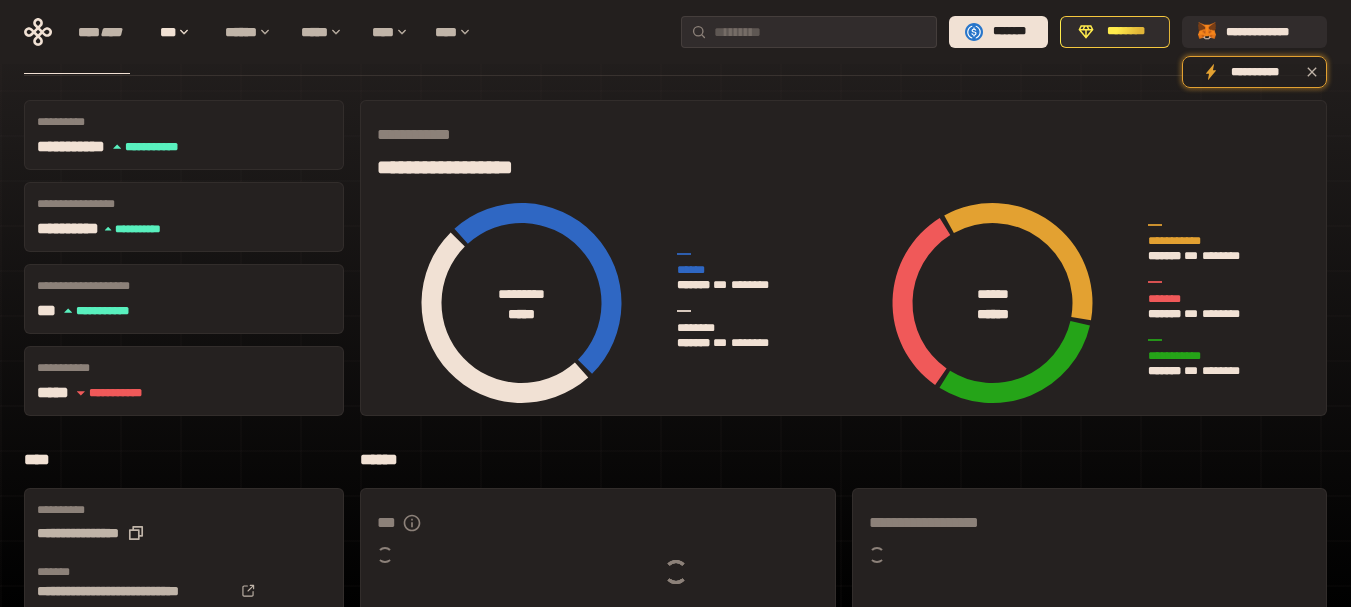 scroll, scrollTop: 0, scrollLeft: 0, axis: both 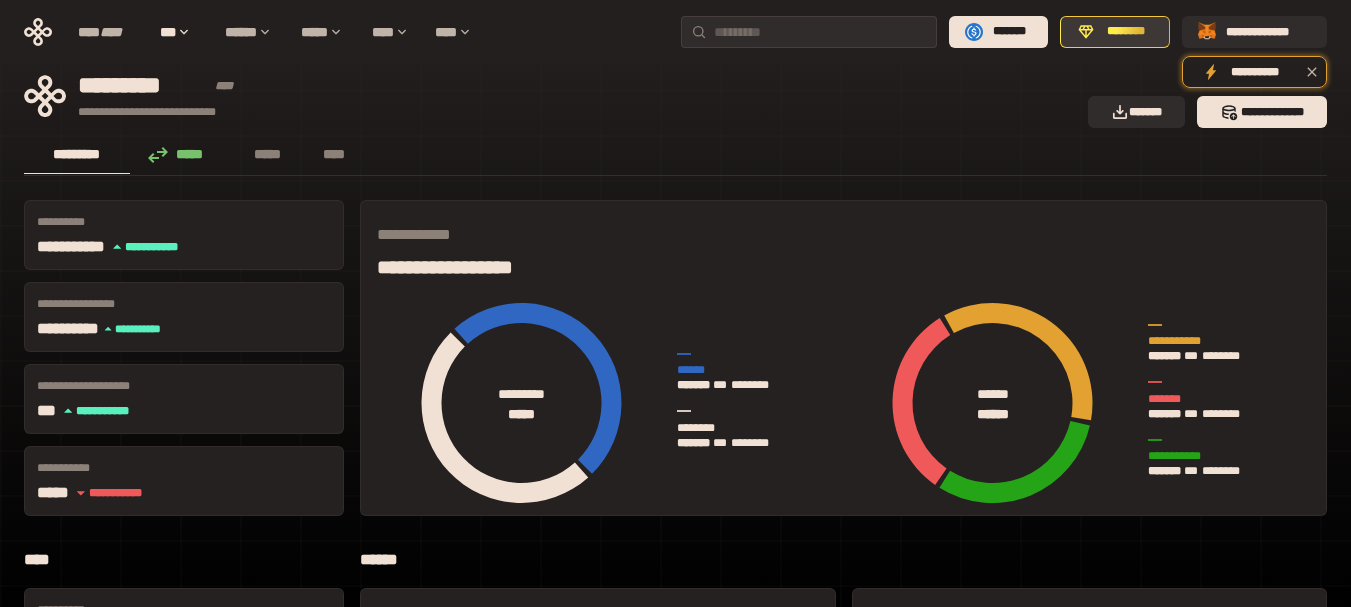 click 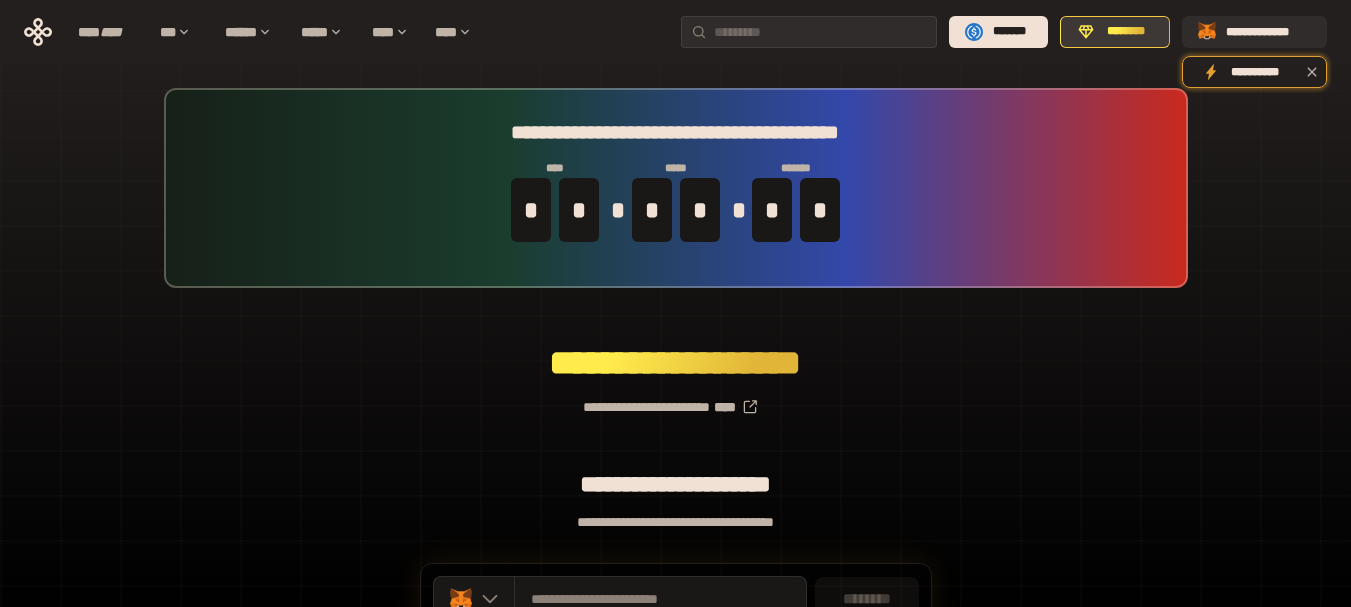 click 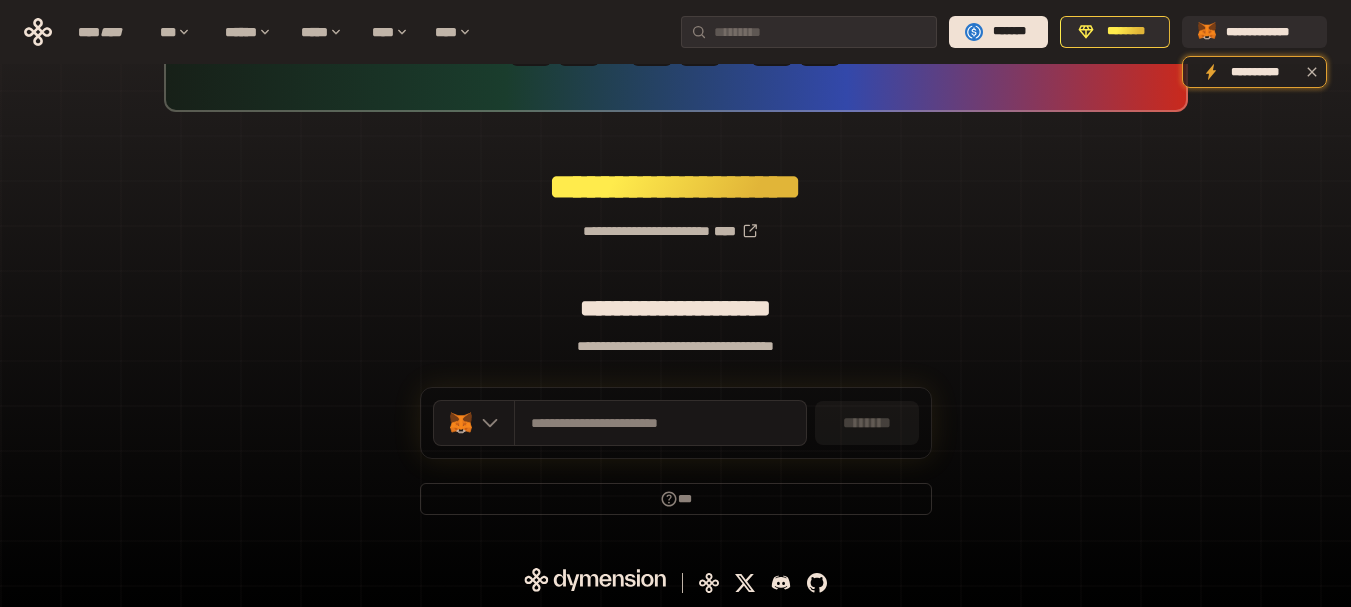 scroll, scrollTop: 100, scrollLeft: 0, axis: vertical 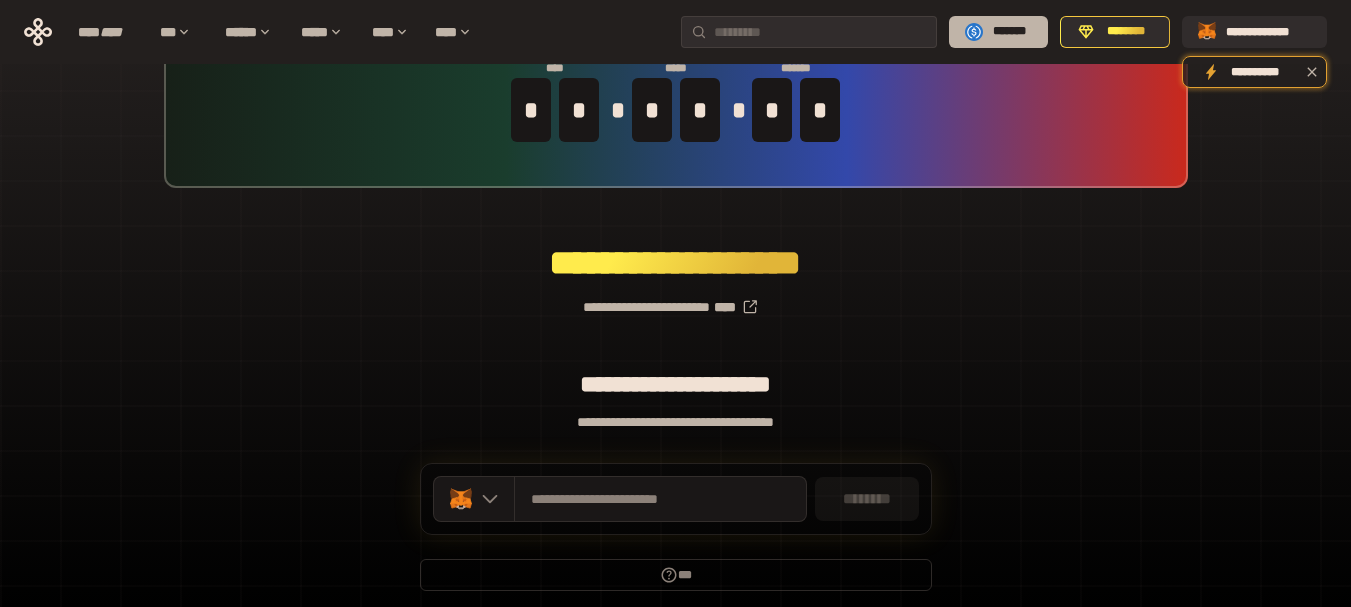 click on "*******" at bounding box center (998, 32) 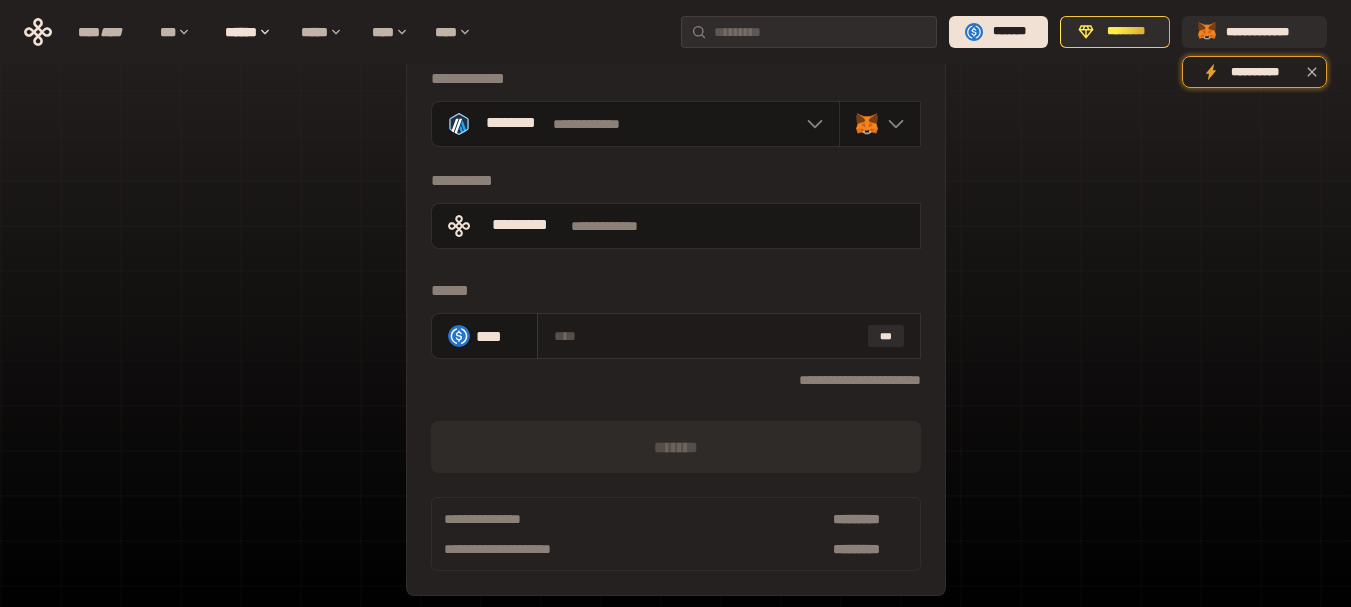 click at bounding box center [707, 336] 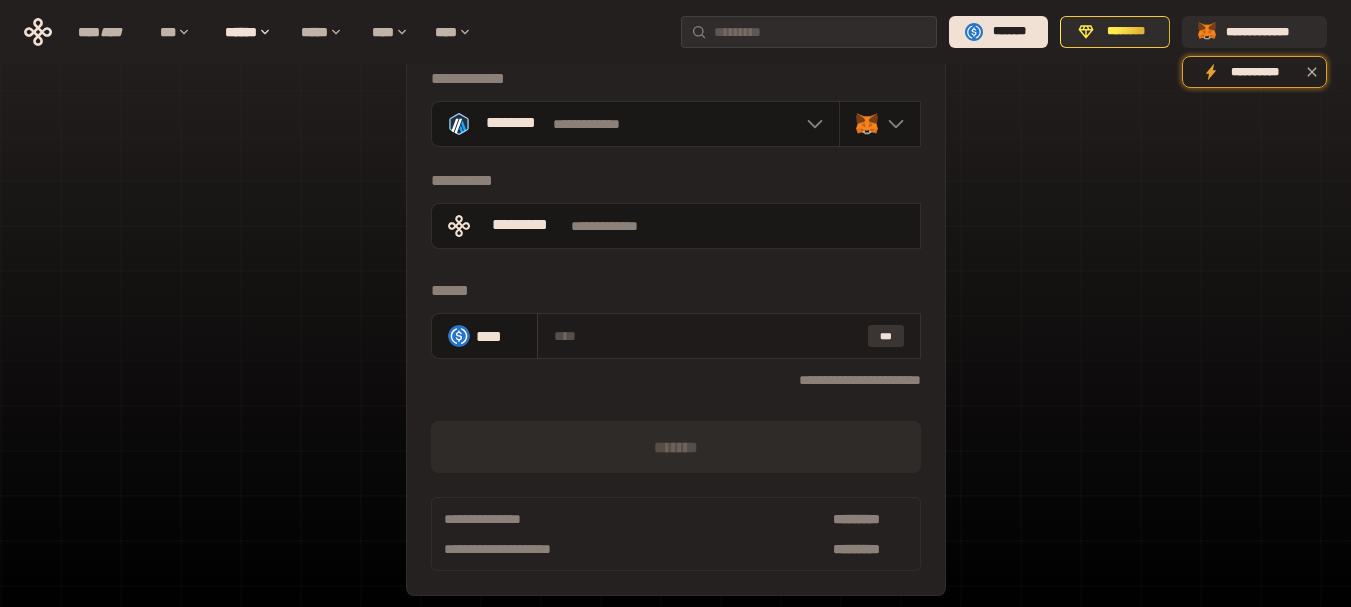 click on "***" at bounding box center (886, 336) 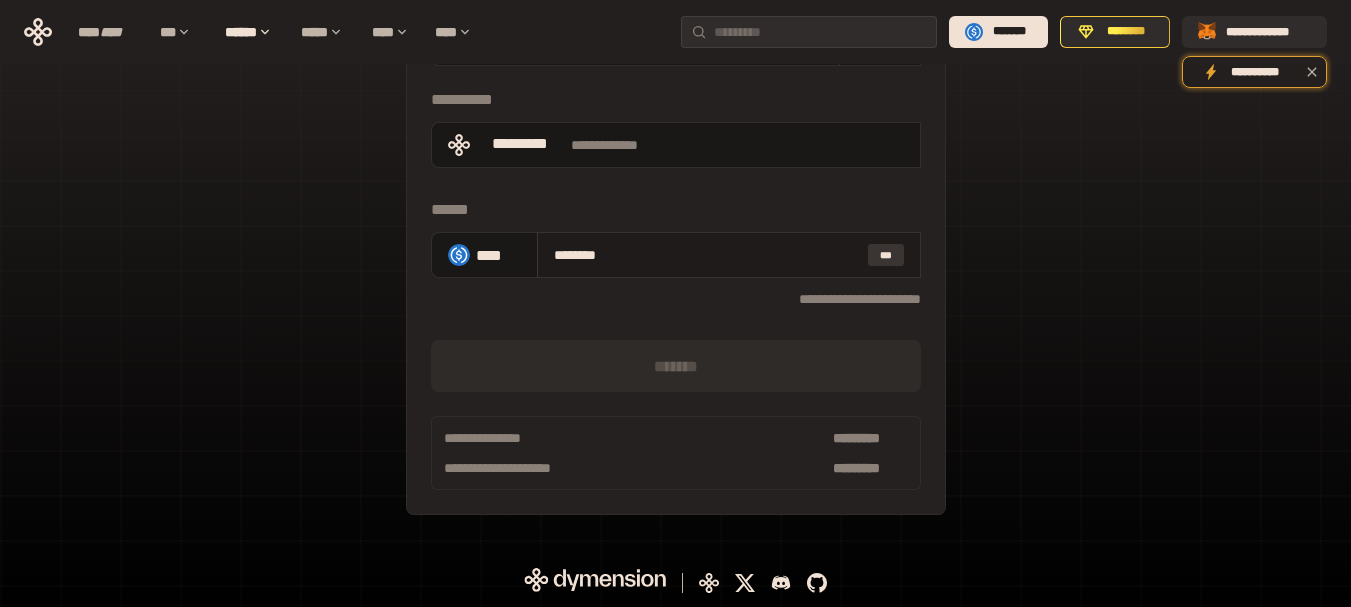 scroll, scrollTop: 100, scrollLeft: 0, axis: vertical 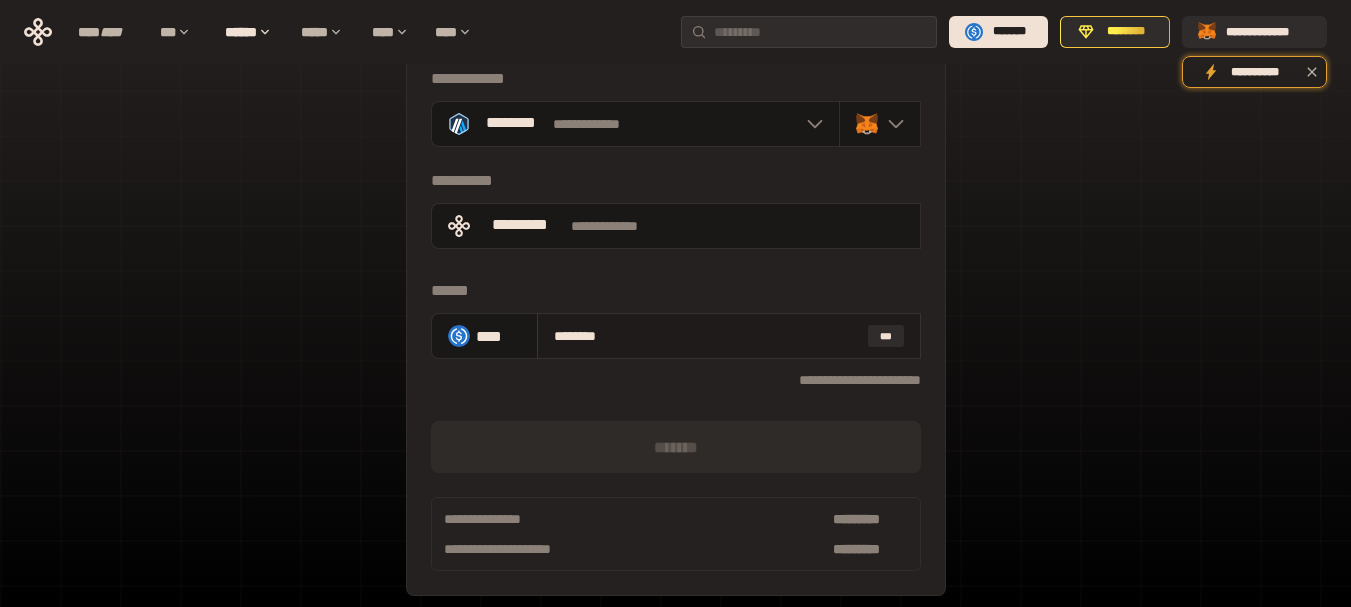 drag, startPoint x: 573, startPoint y: 342, endPoint x: 635, endPoint y: 334, distance: 62.514 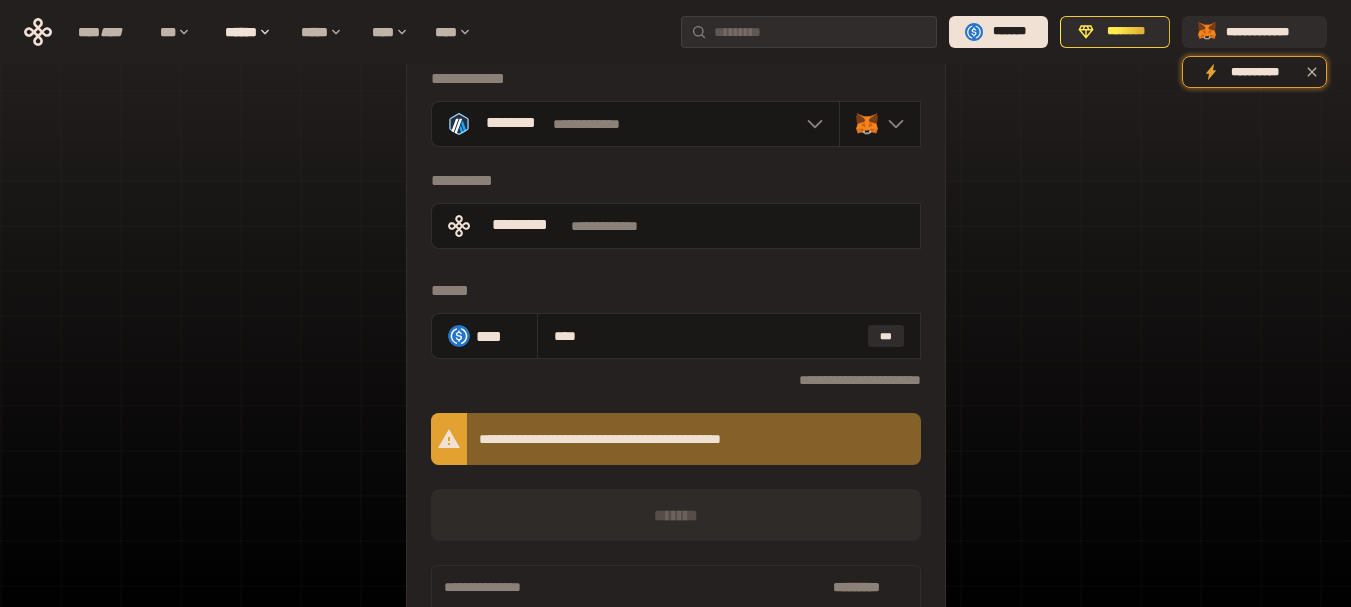 type on "****" 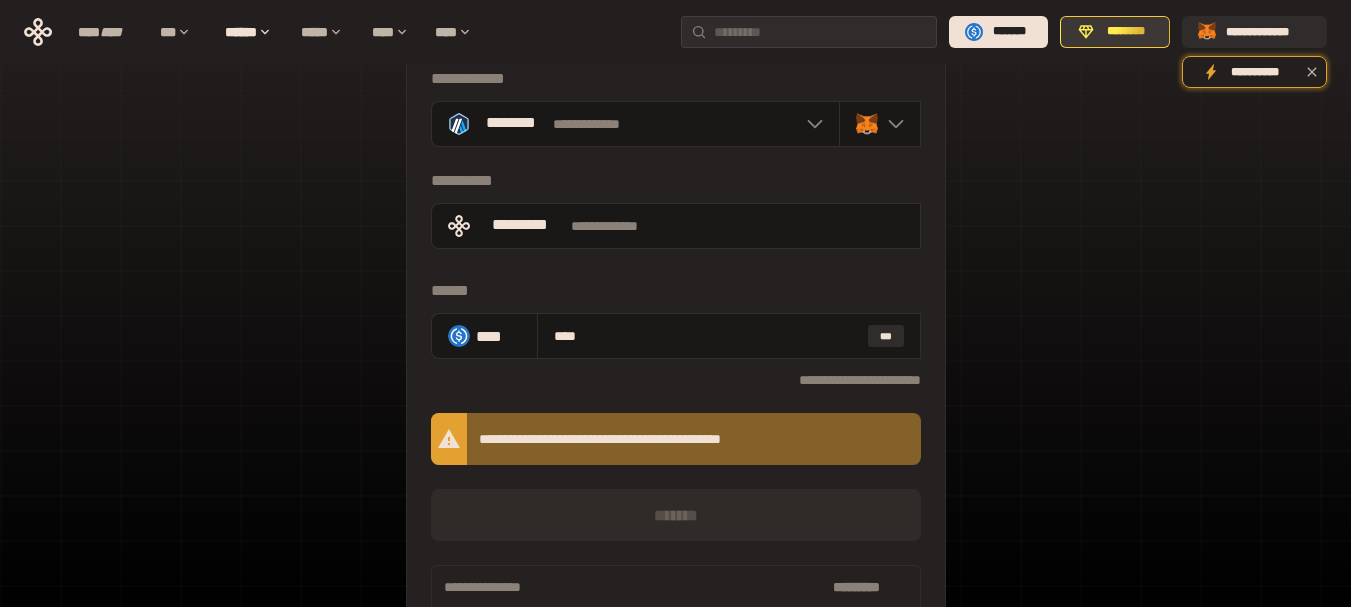click on "********" at bounding box center (1115, 32) 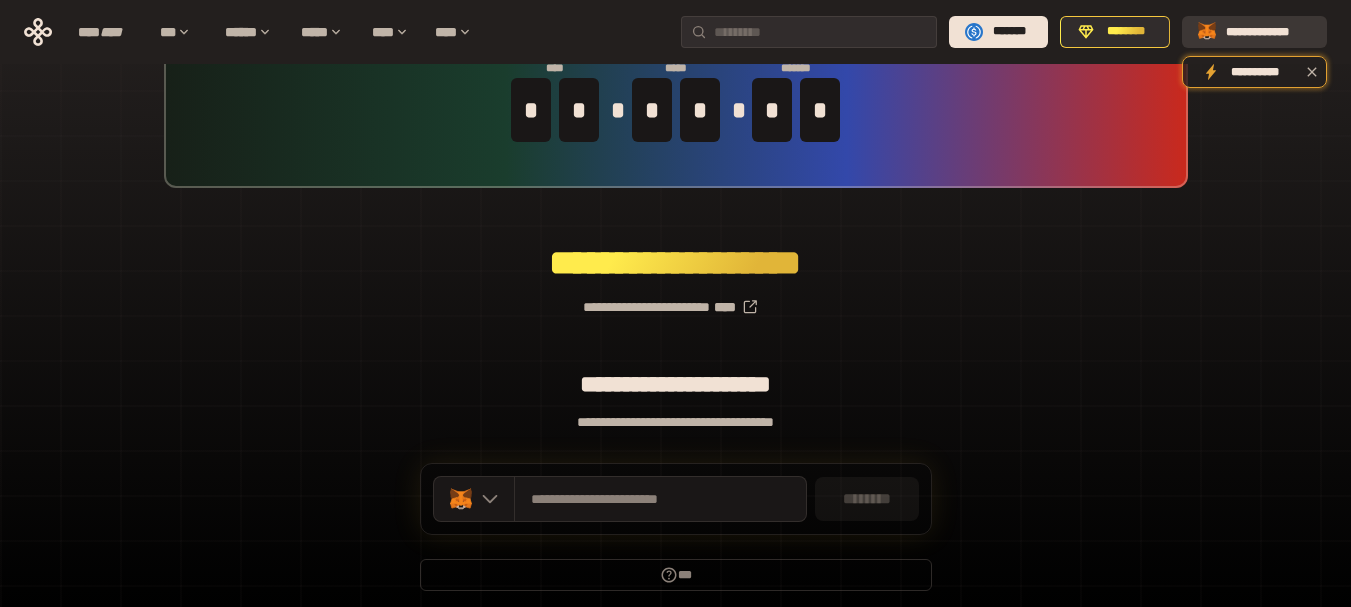 click on "**********" at bounding box center (1268, 32) 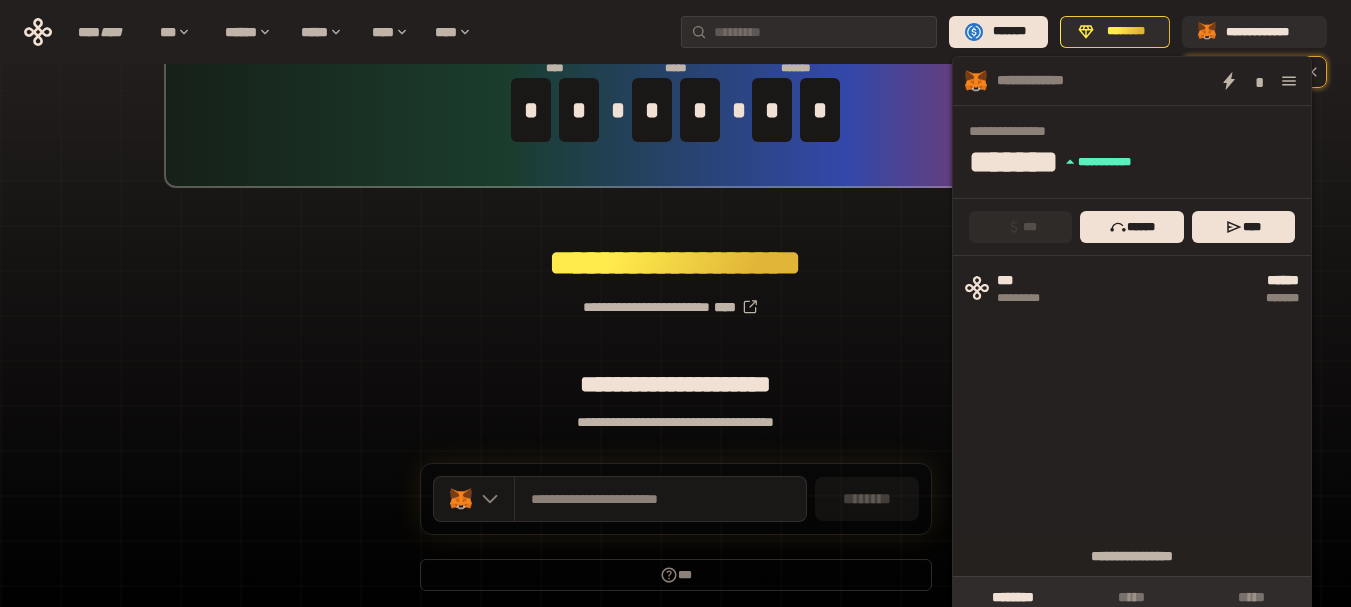 click 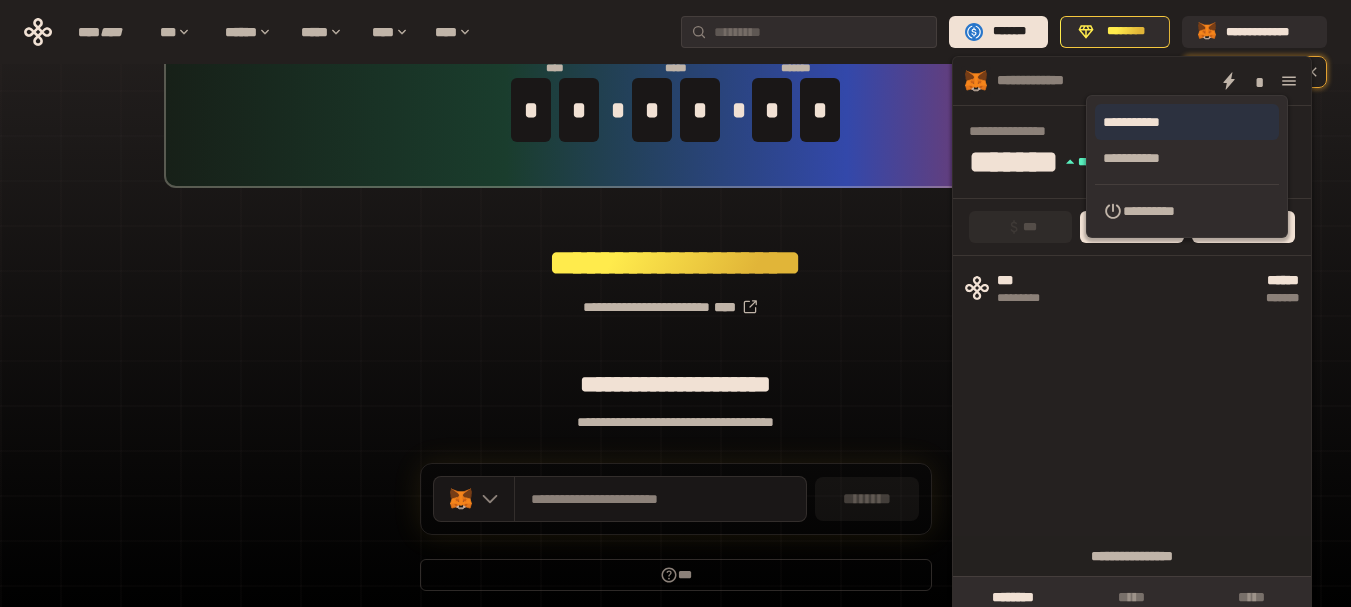 click on "**********" at bounding box center (1187, 122) 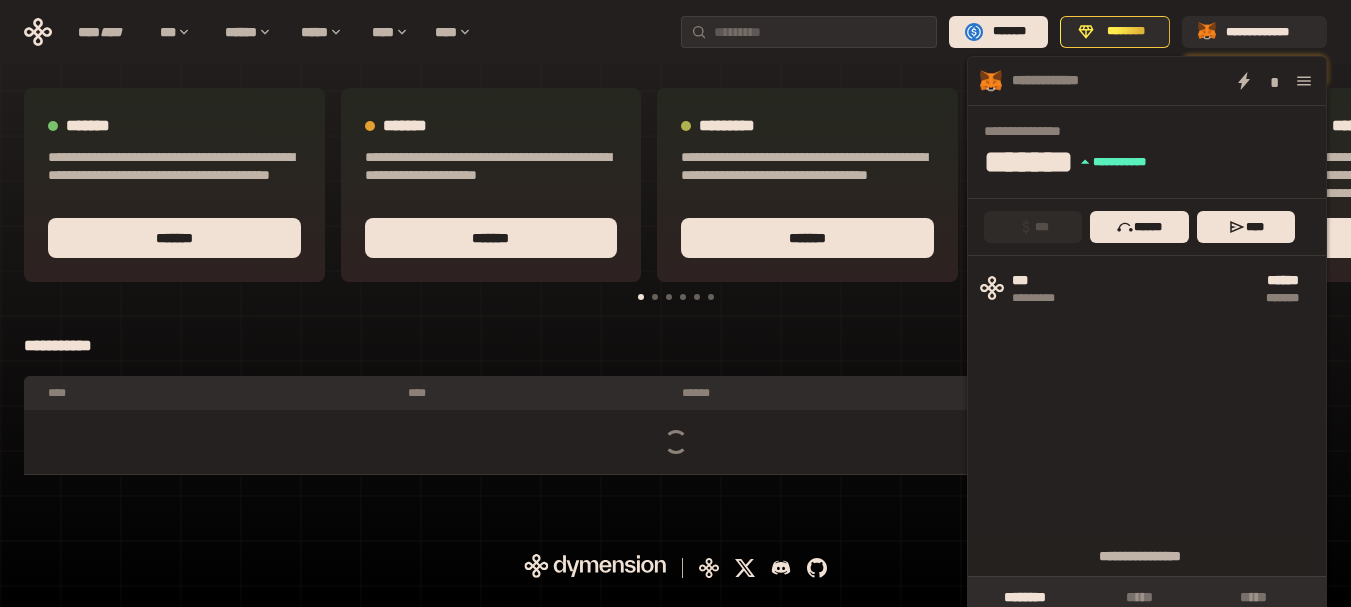 scroll, scrollTop: 0, scrollLeft: 0, axis: both 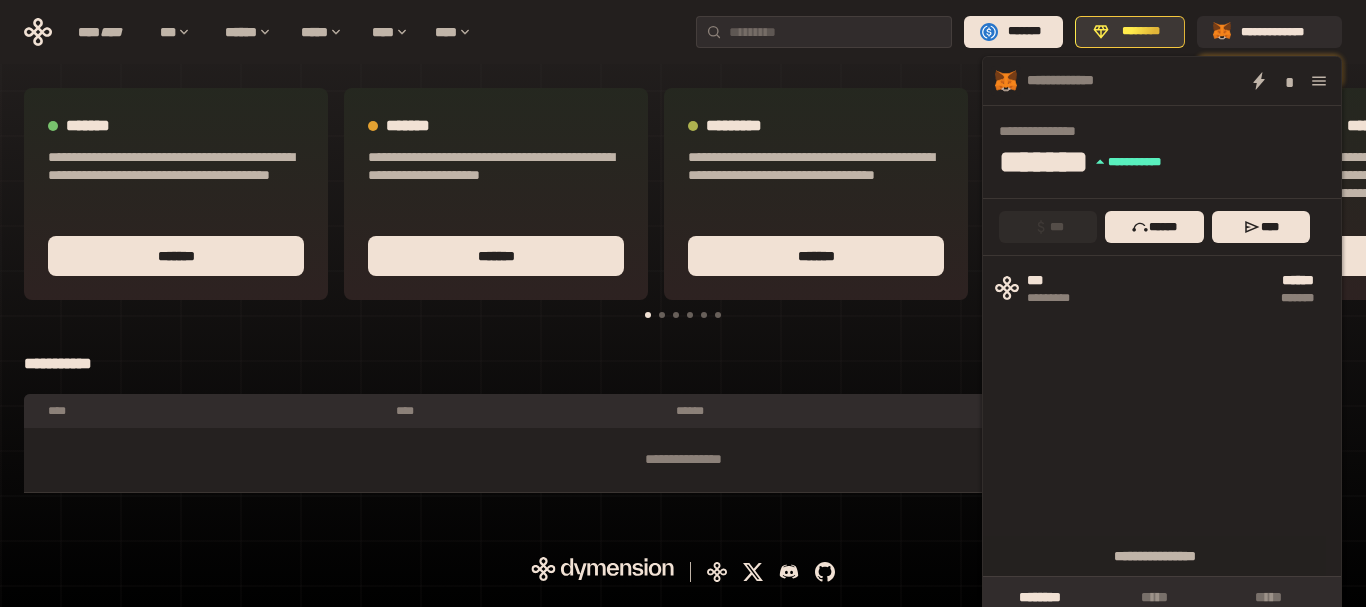 click on "********" at bounding box center (1141, 32) 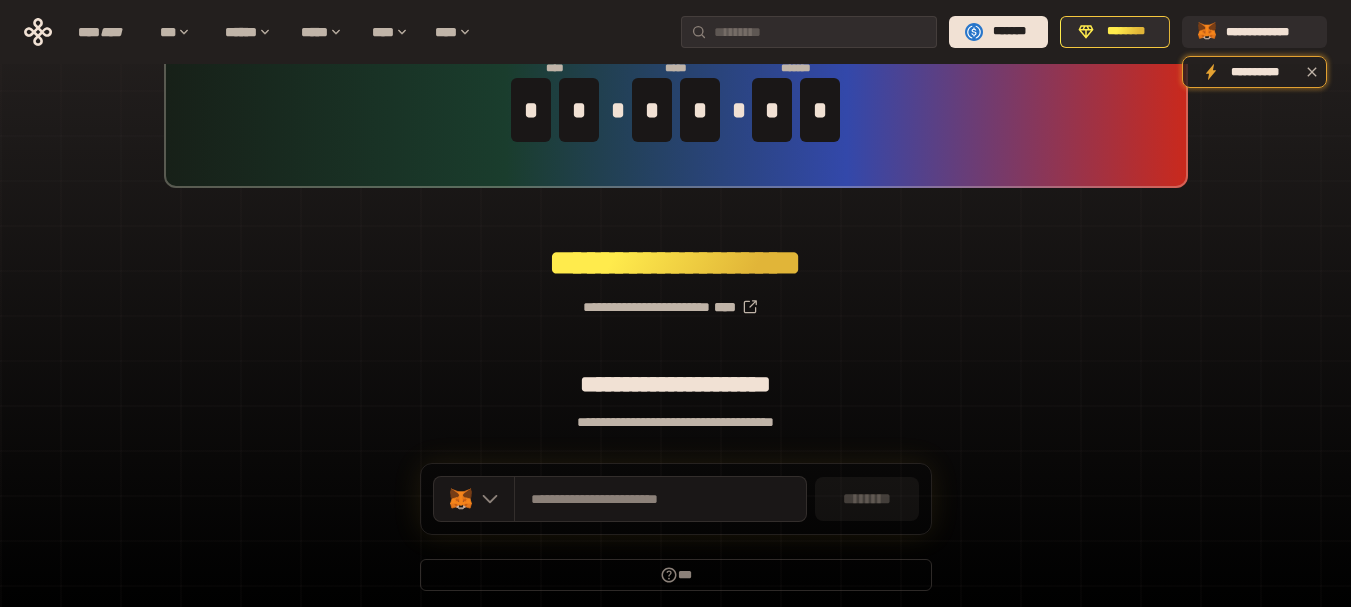 scroll, scrollTop: 176, scrollLeft: 0, axis: vertical 